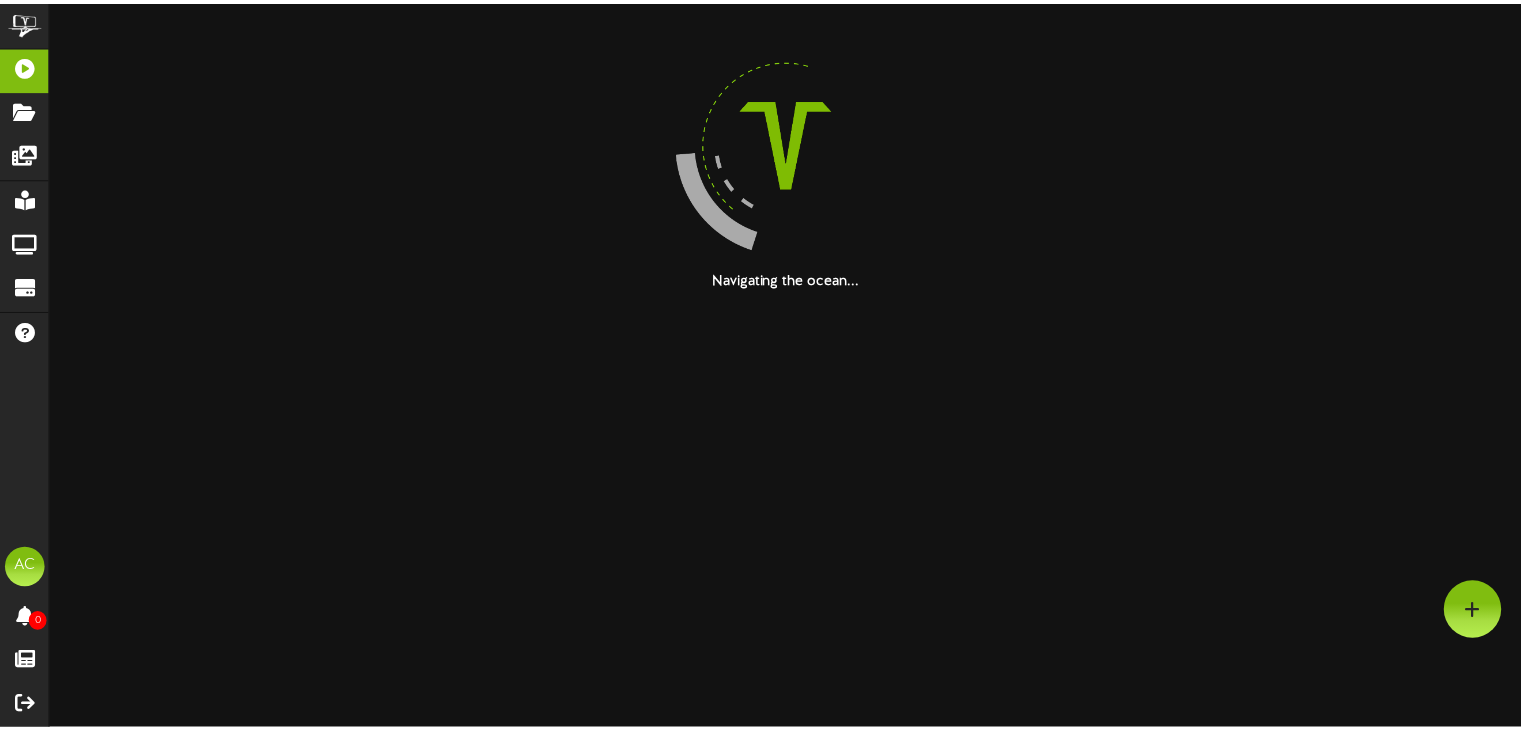 scroll, scrollTop: 0, scrollLeft: 0, axis: both 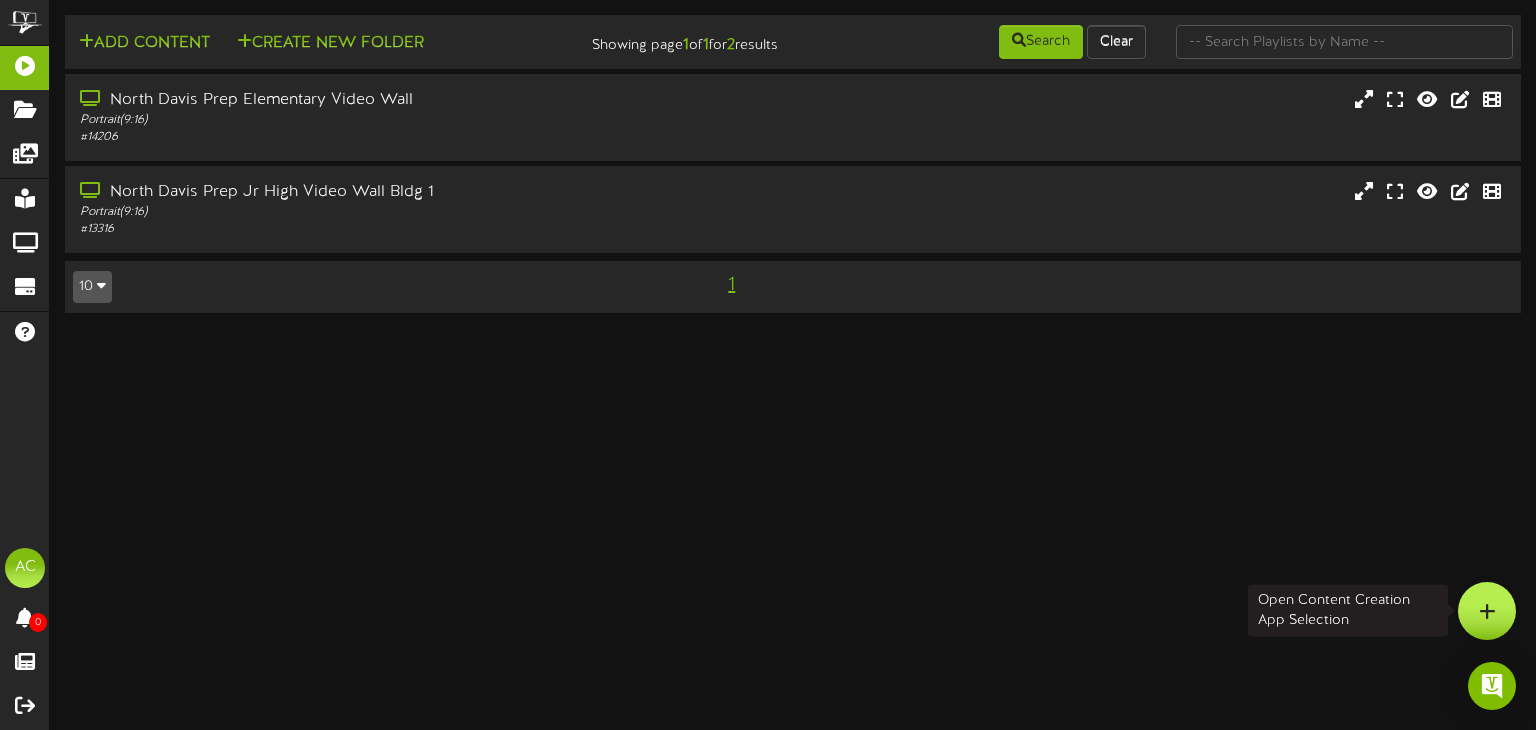 click at bounding box center (1487, 611) 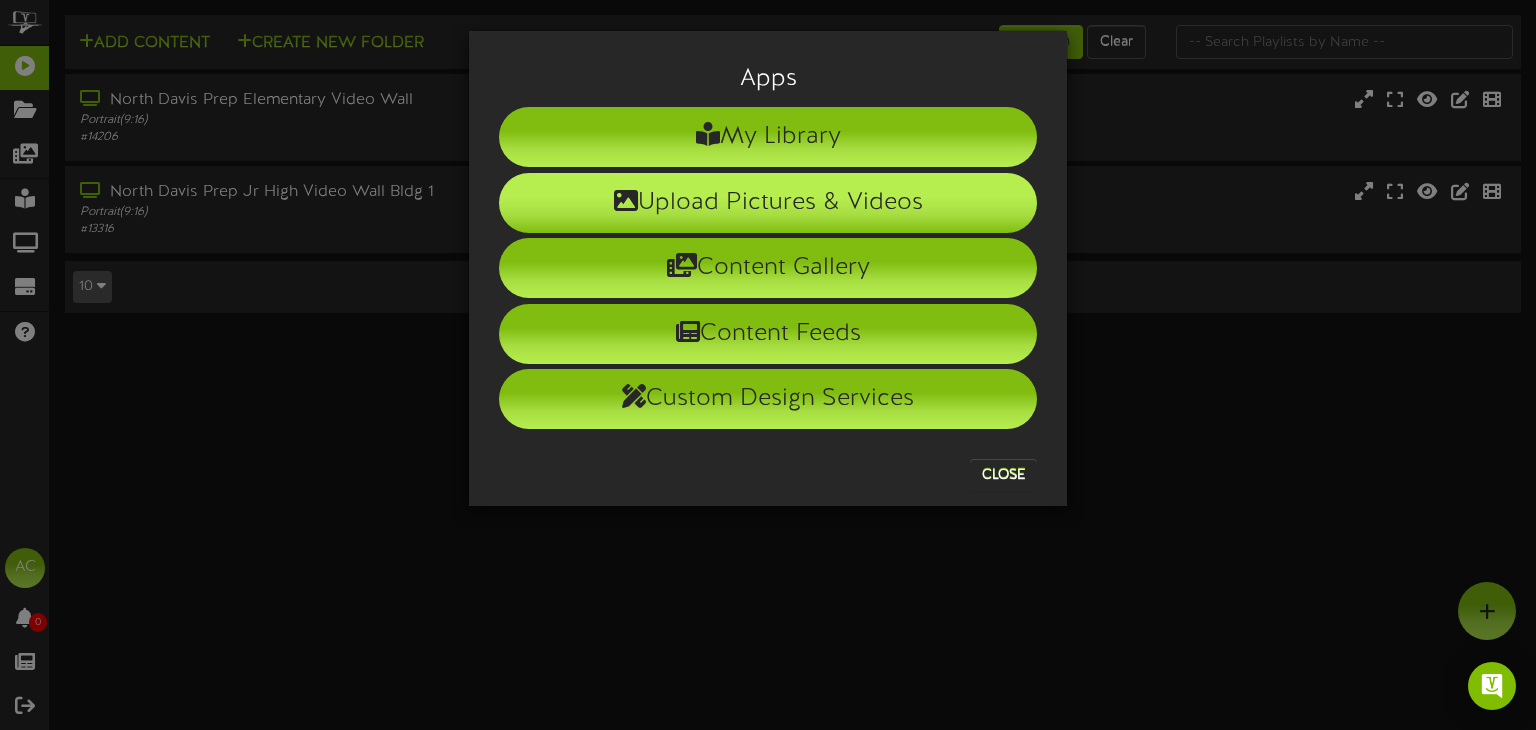 click on "Upload Pictures & Videos" at bounding box center (768, 203) 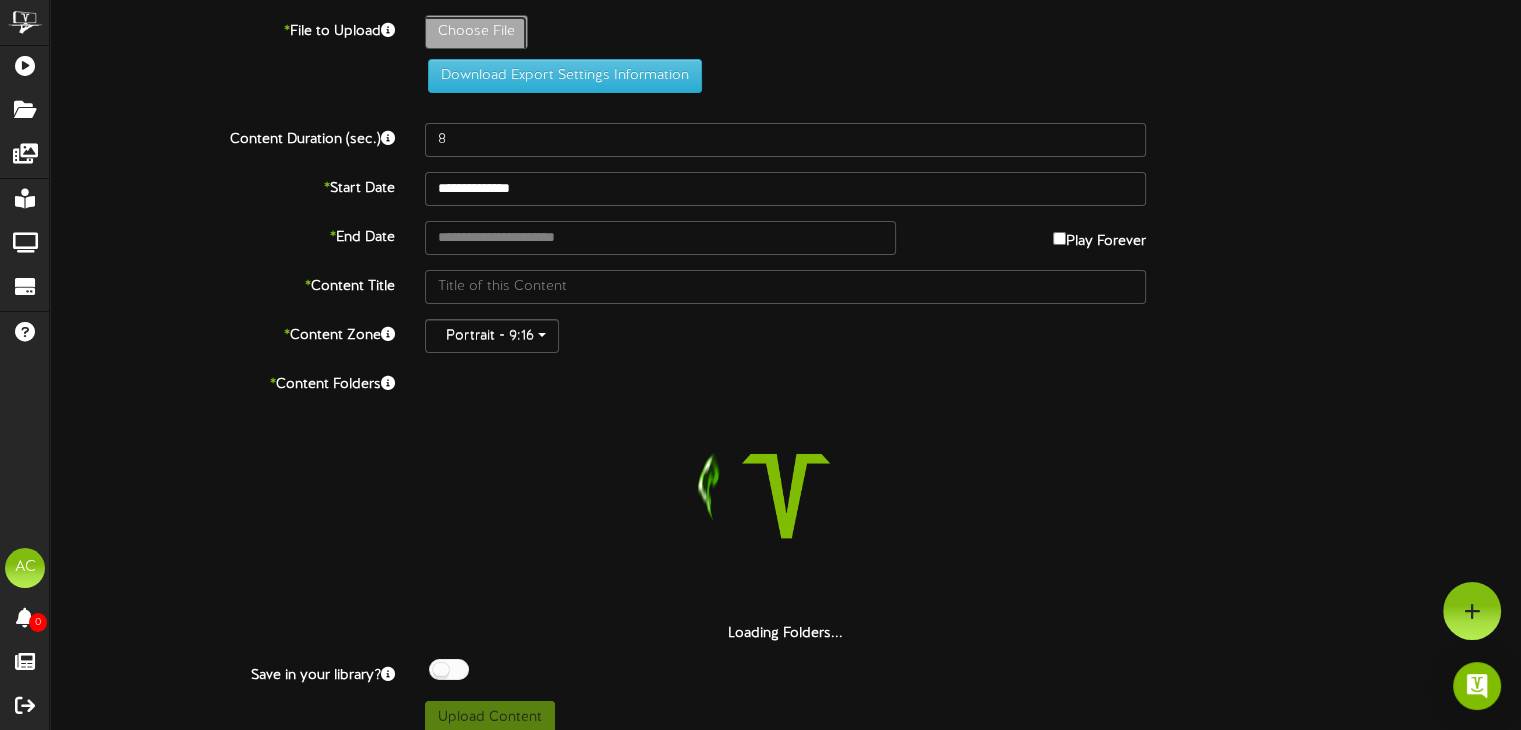 click on "Choose File" at bounding box center [-561, 87] 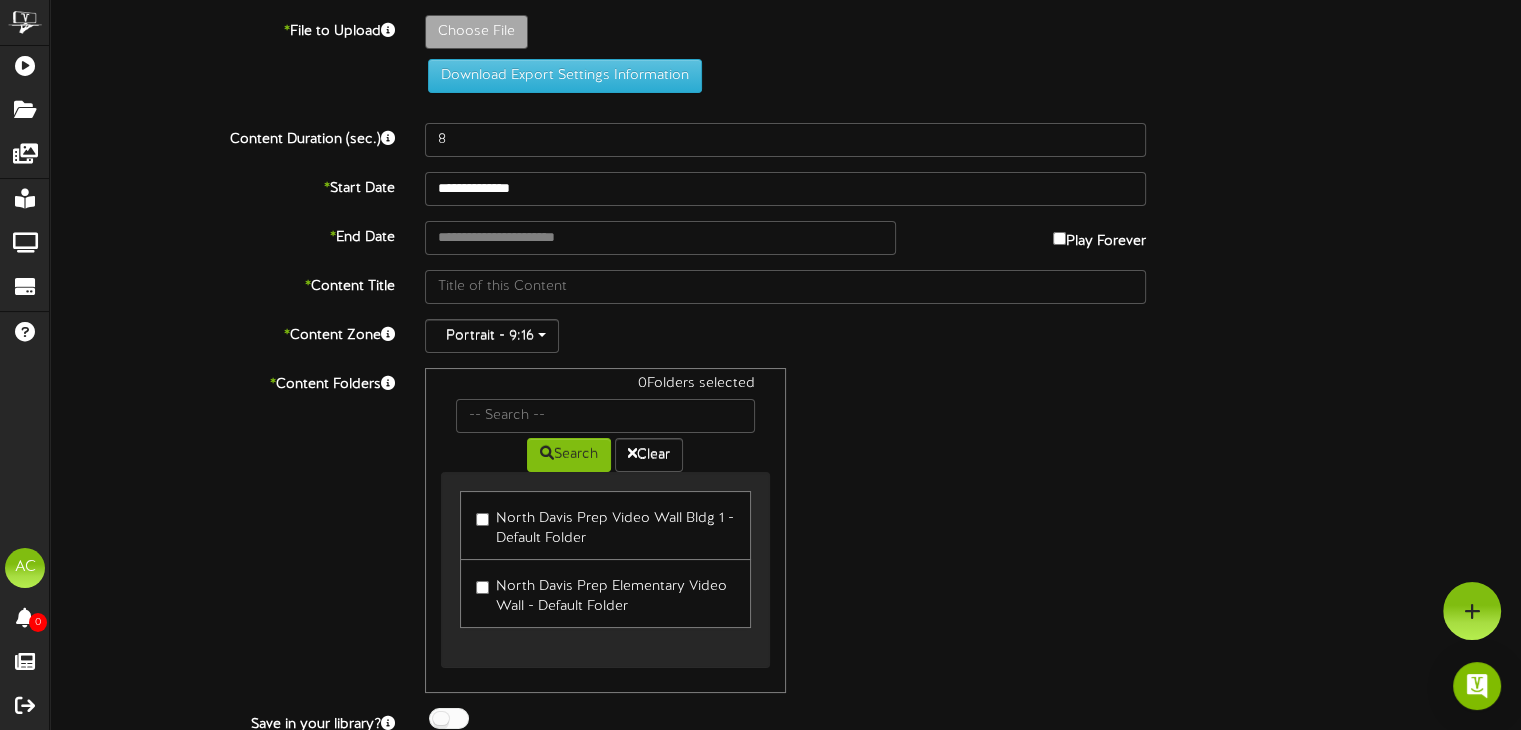 type on "**********" 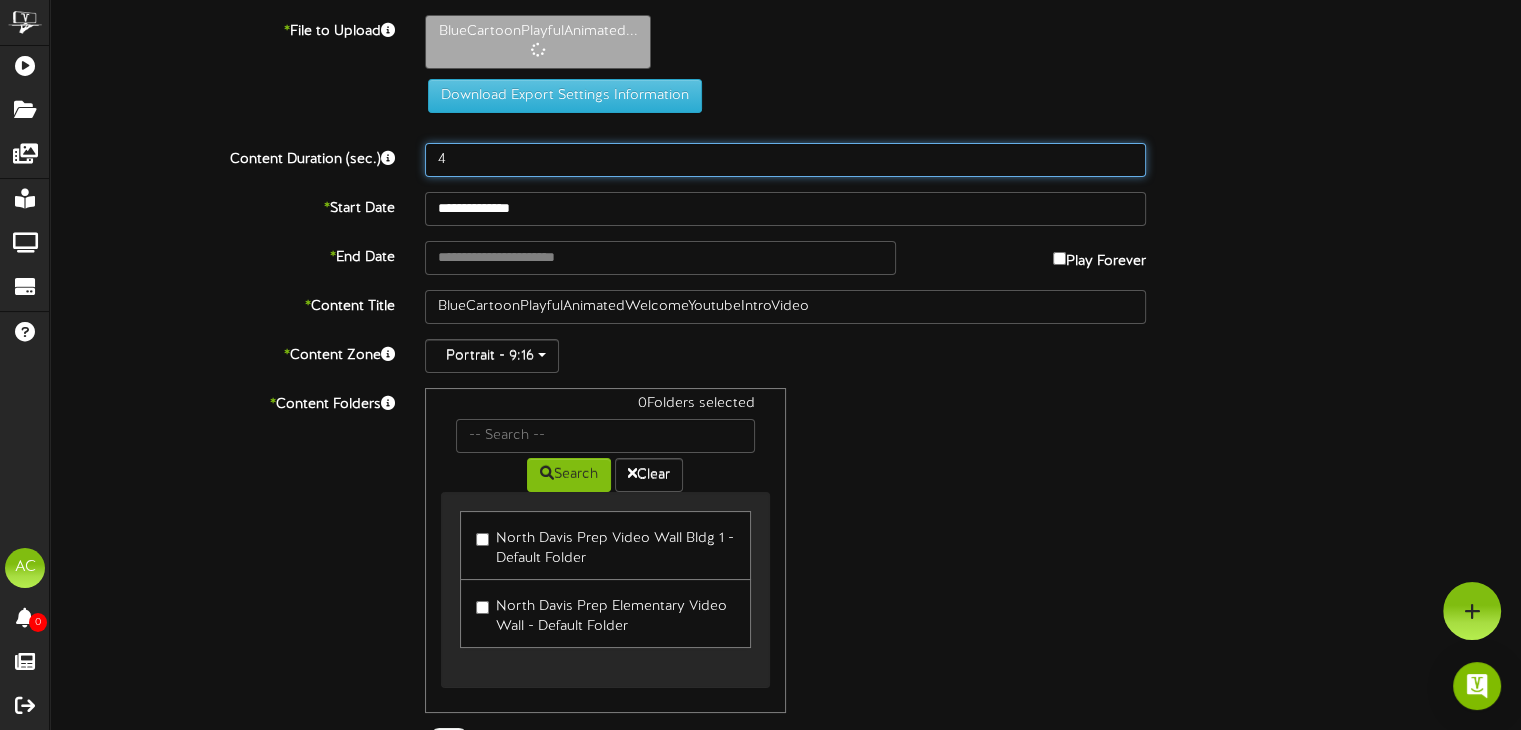 click on "4" at bounding box center (785, 160) 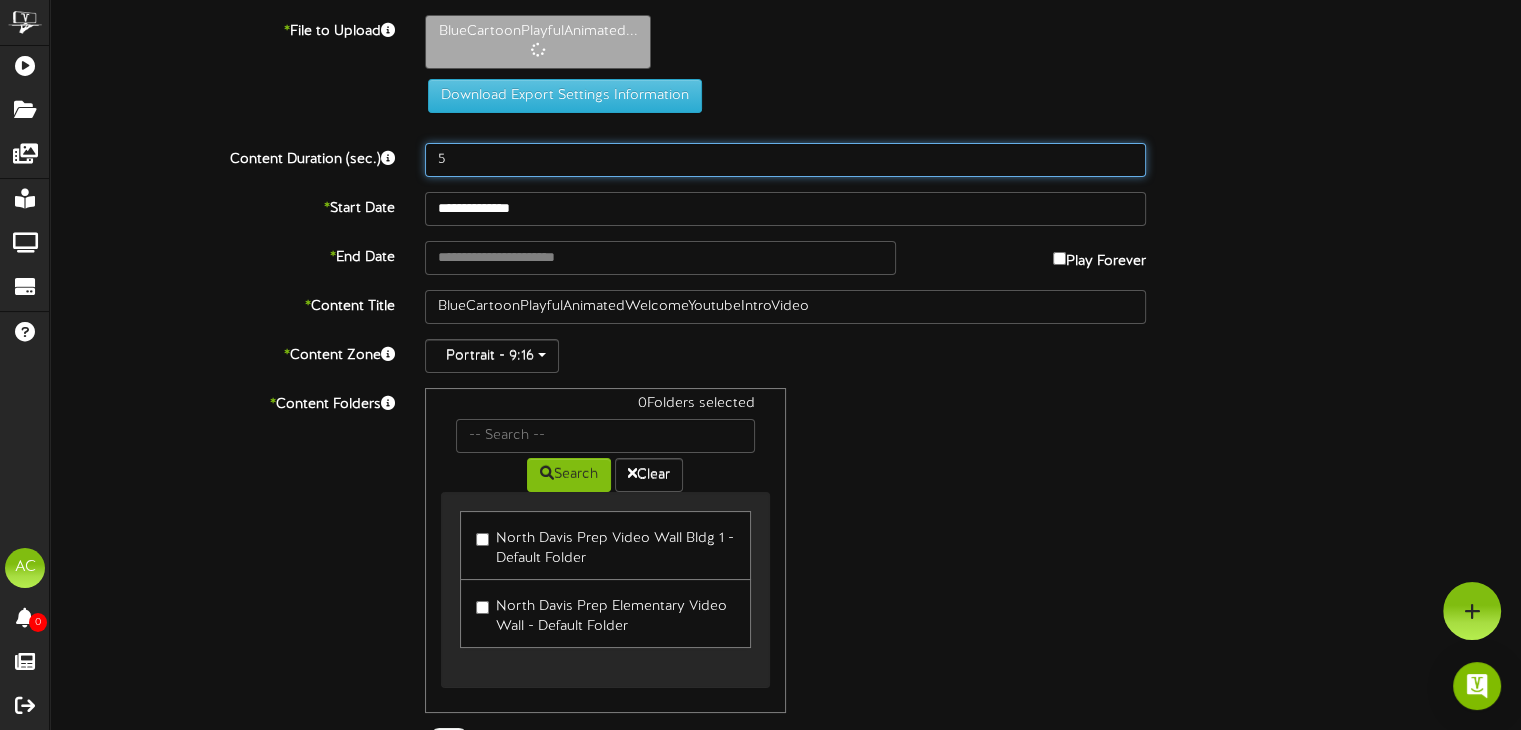 click on "5" at bounding box center (785, 160) 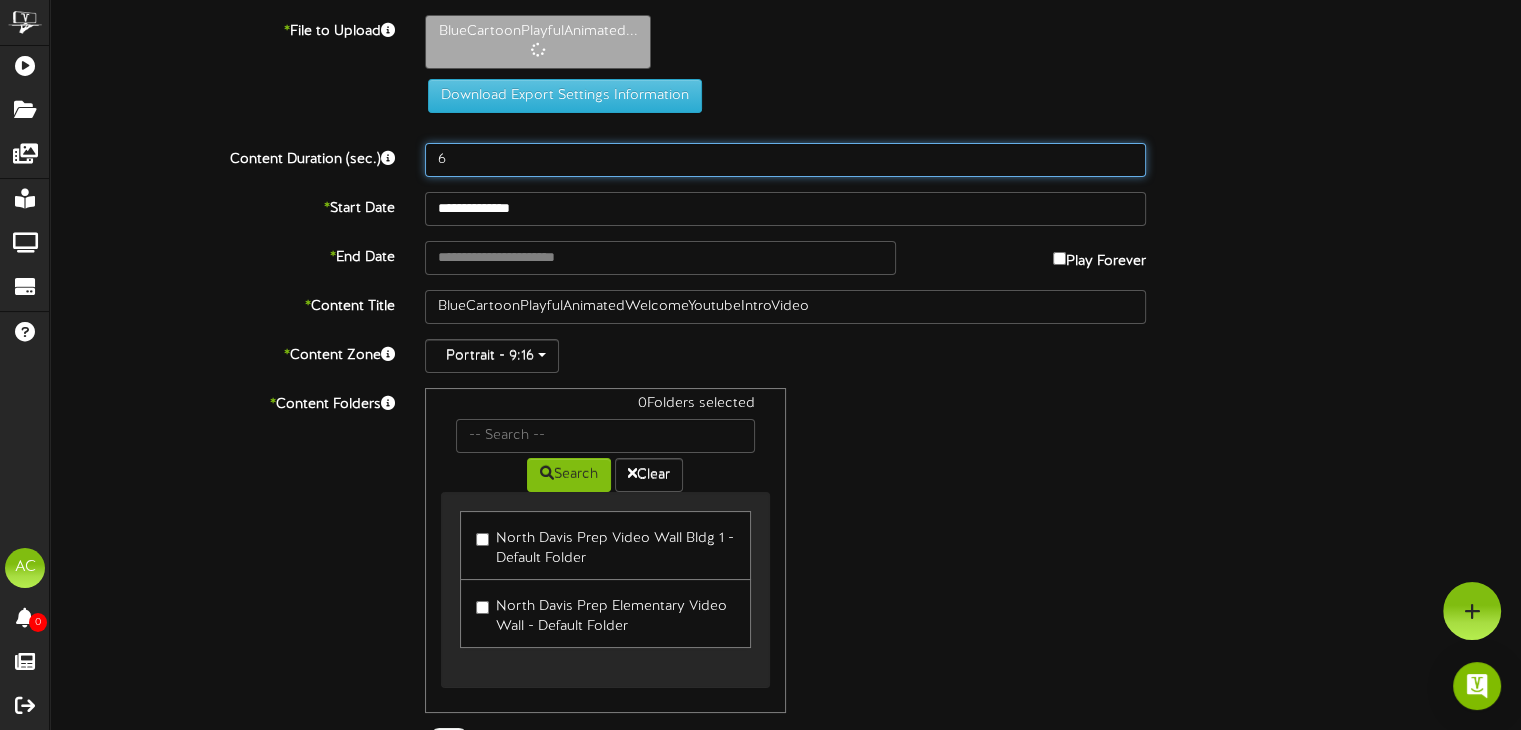 click on "6" at bounding box center (785, 160) 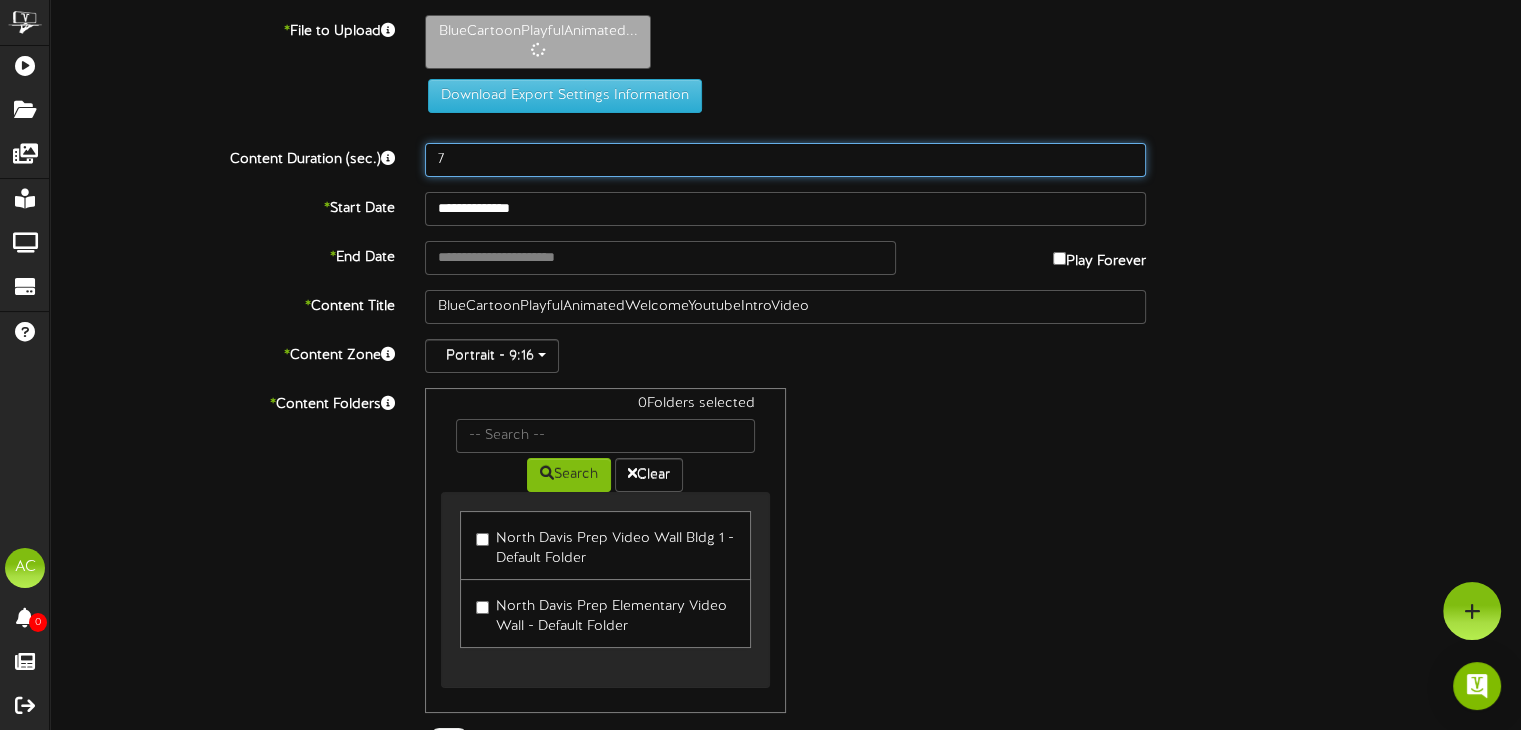 click on "7" at bounding box center [785, 160] 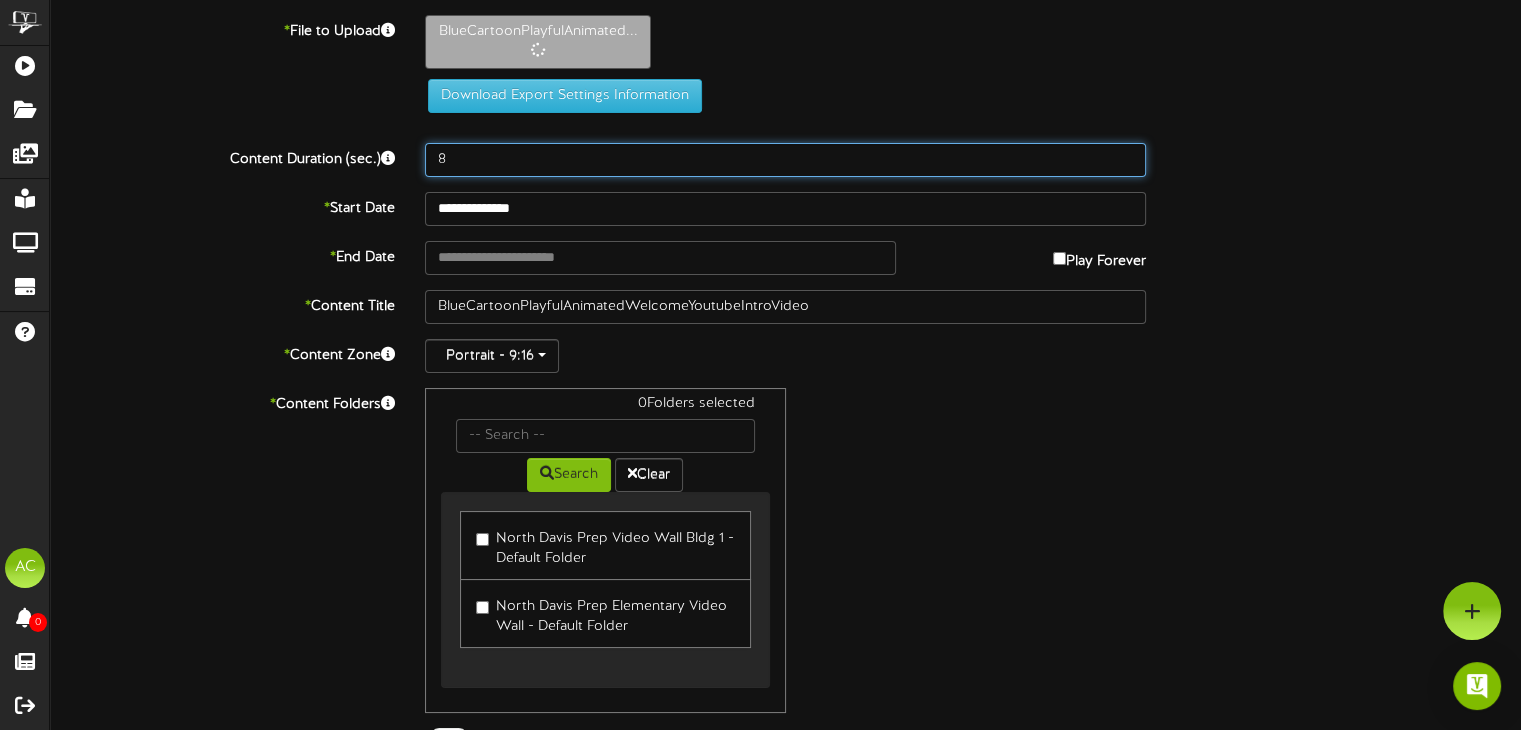 click on "8" at bounding box center [785, 160] 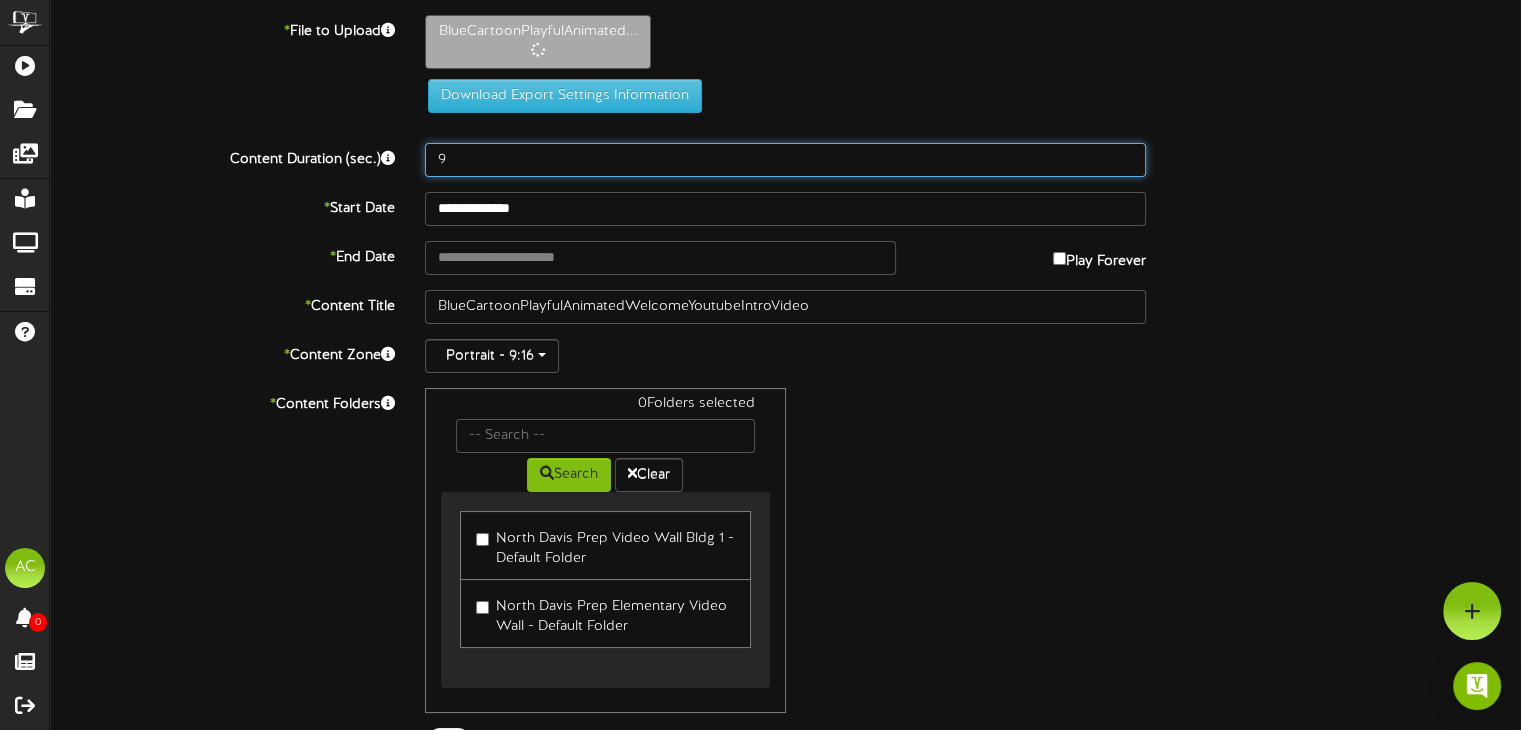 click on "9" at bounding box center (785, 160) 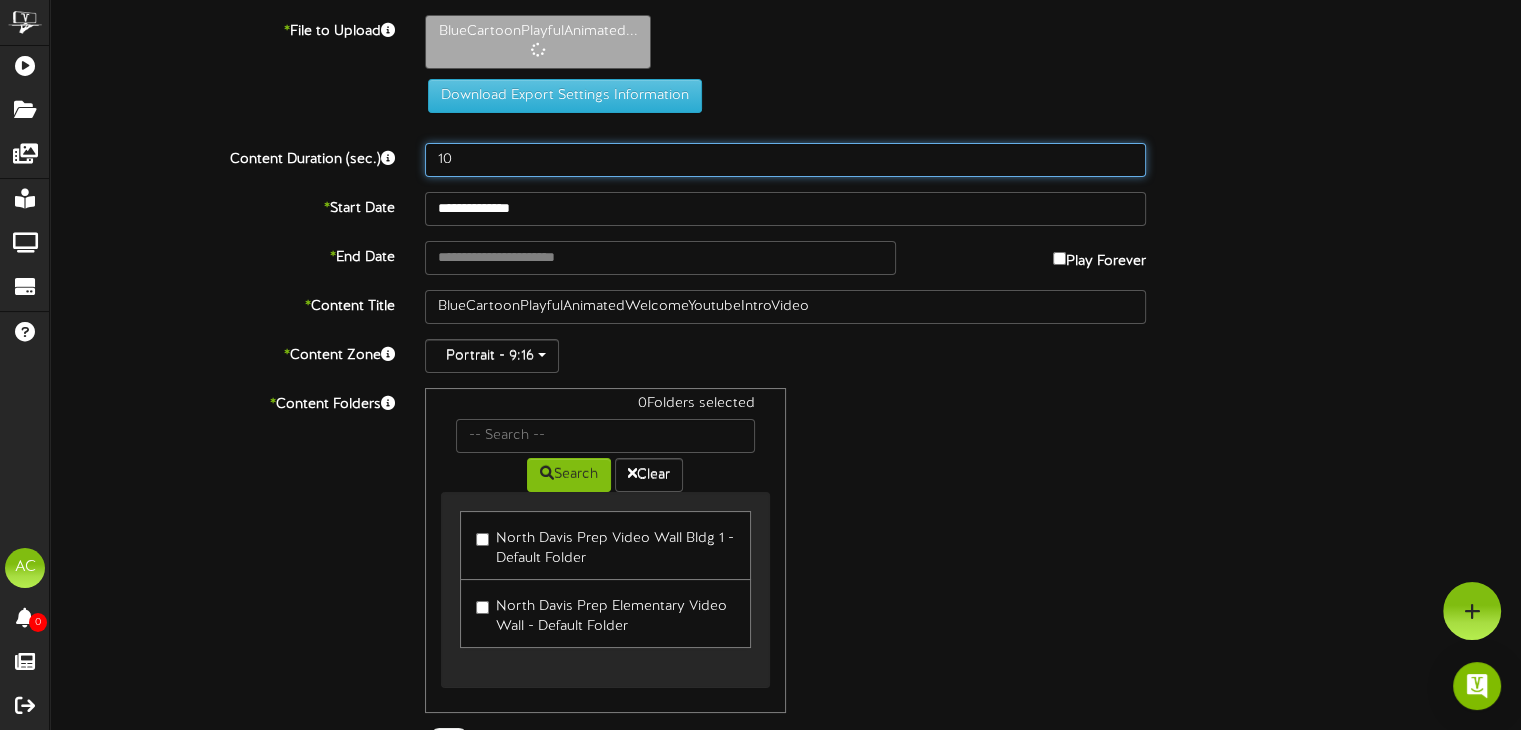 click on "10" at bounding box center (785, 160) 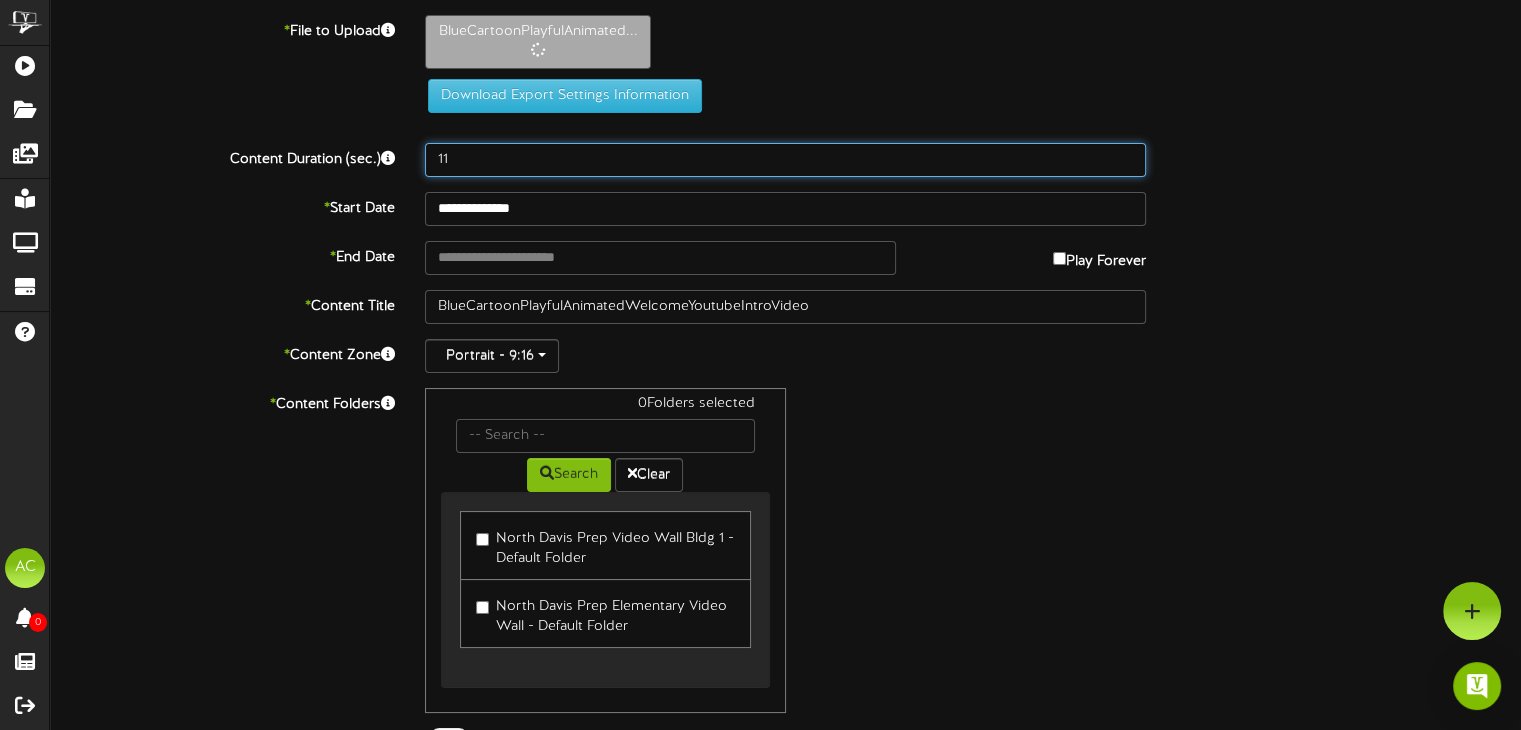 click on "11" at bounding box center (785, 160) 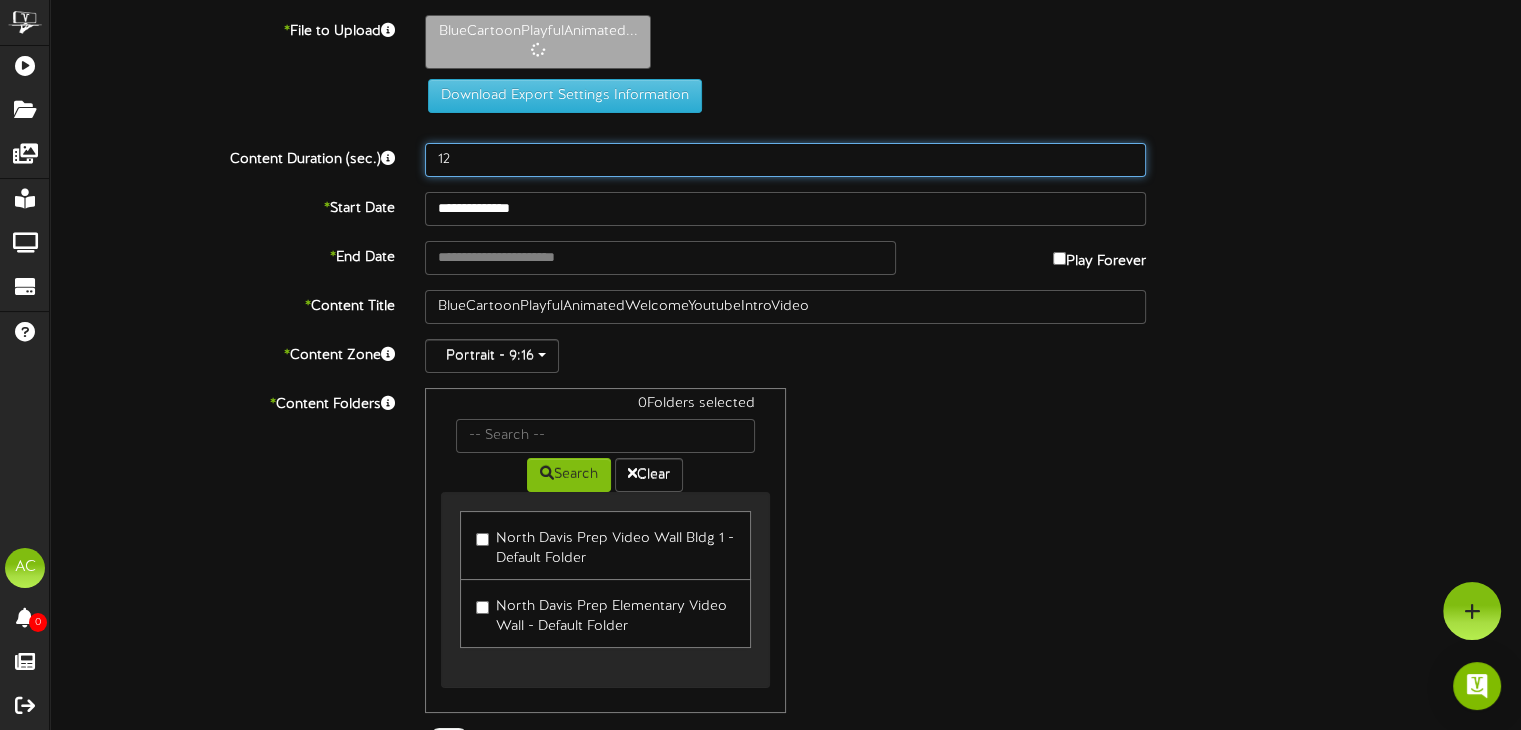 click on "12" at bounding box center [785, 160] 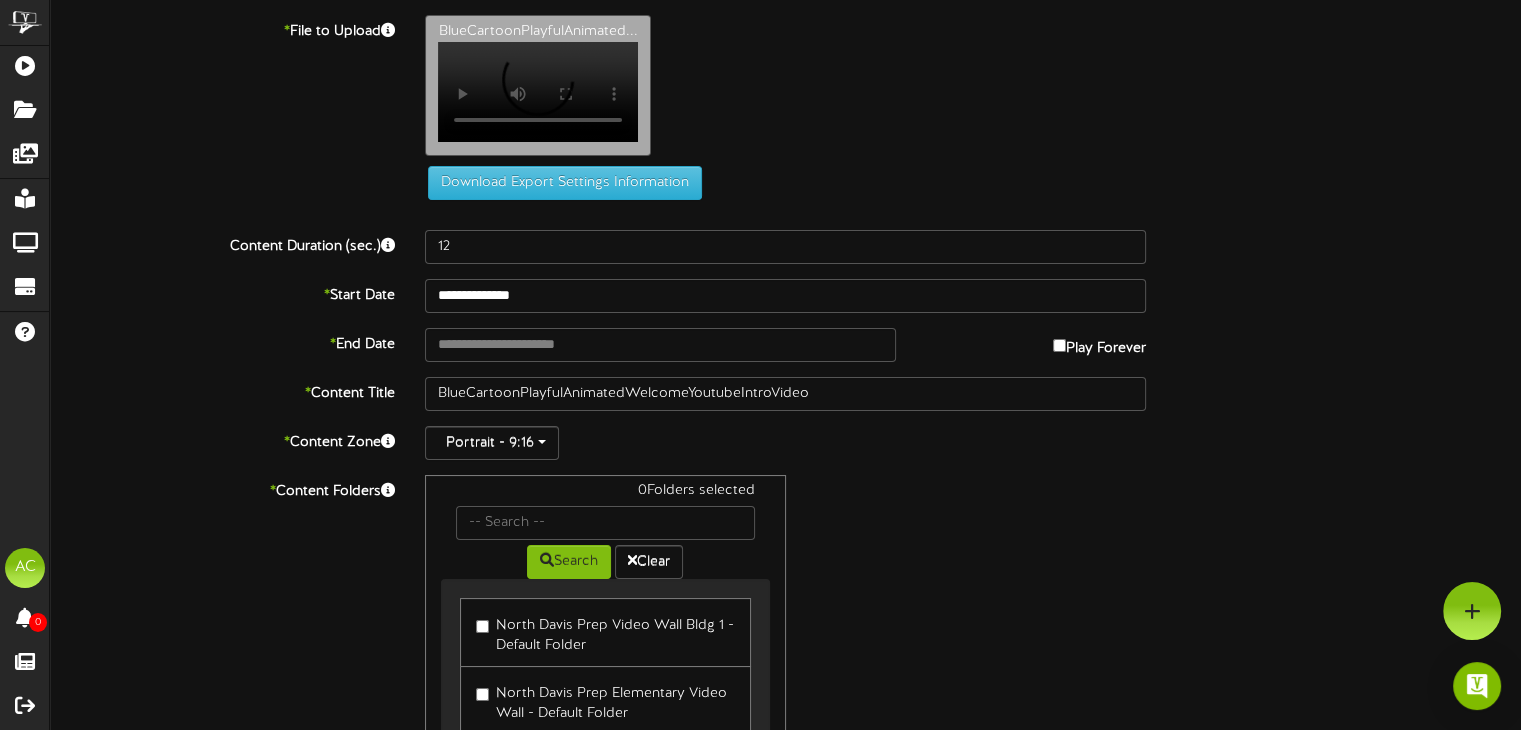click on "BlueCartoonPlayfulAnimated...
Your browser does not support HTML5 video." at bounding box center (973, 90) 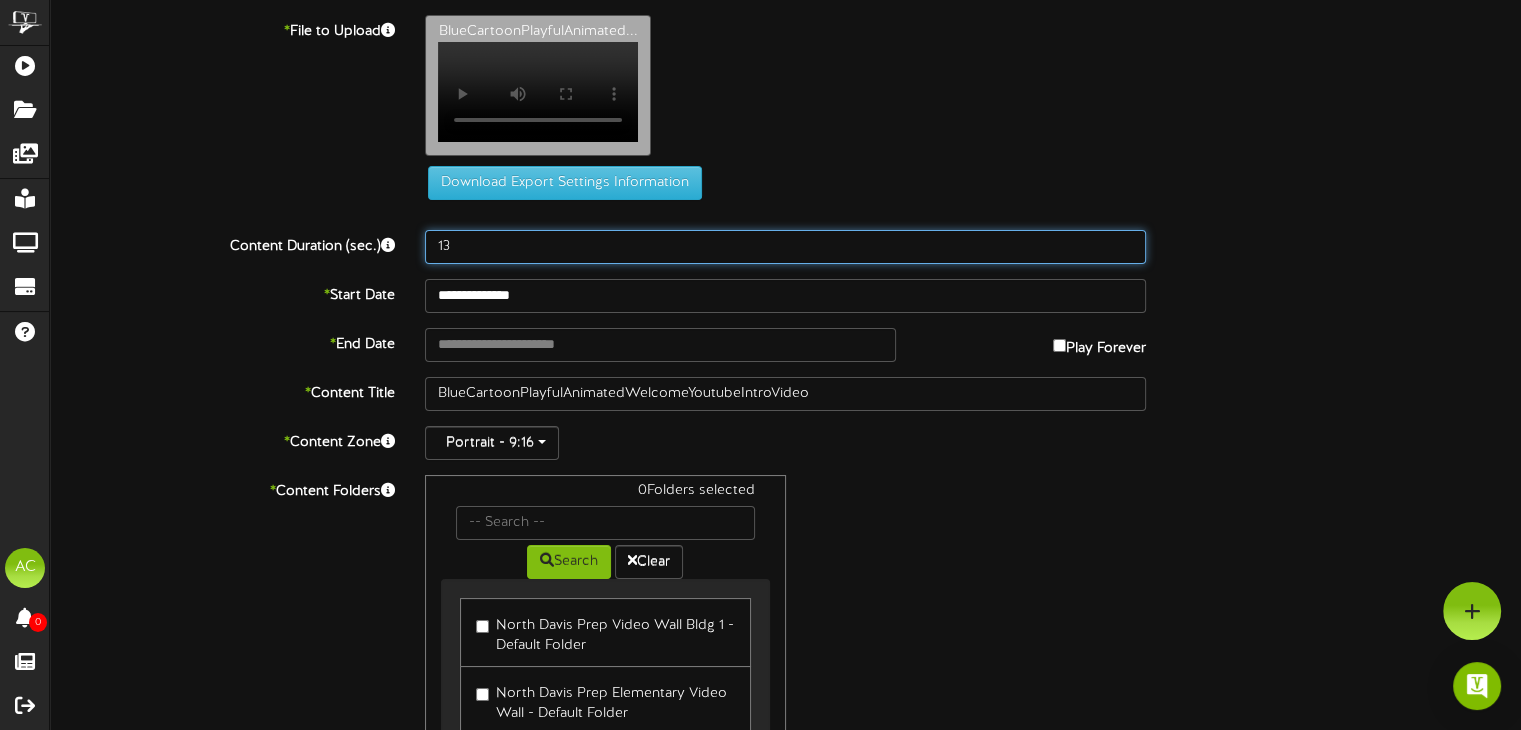 click on "13" at bounding box center (785, 247) 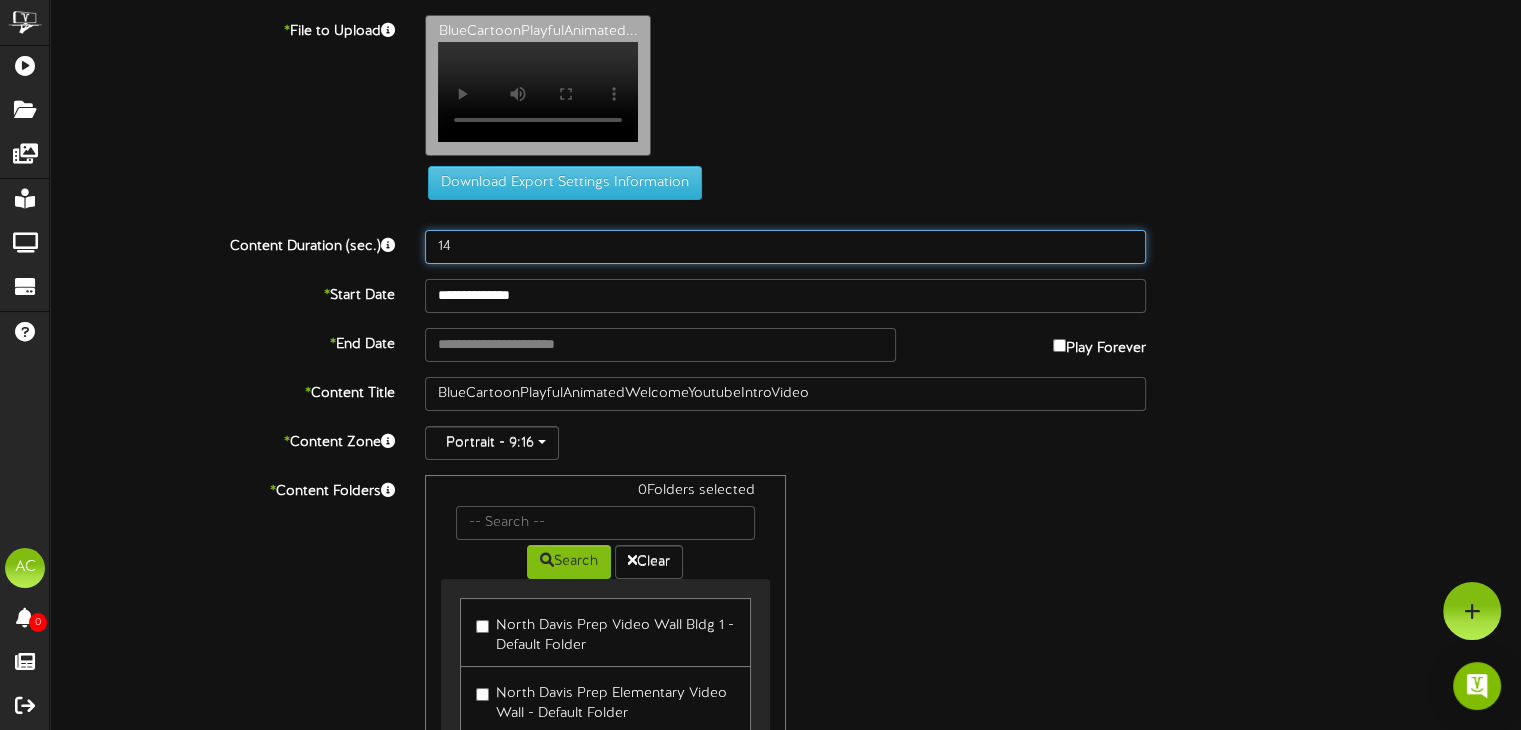 click on "14" at bounding box center [785, 247] 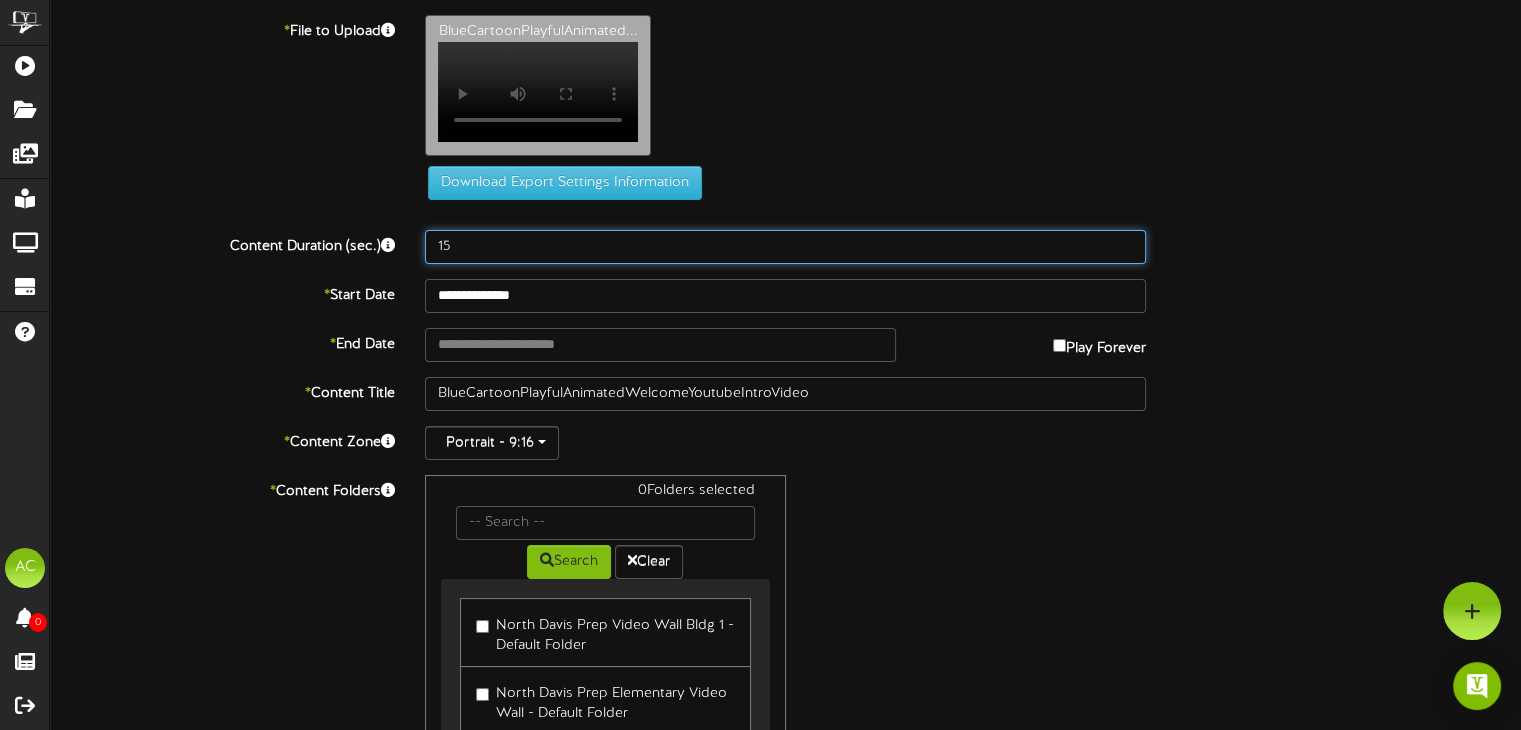 type on "15" 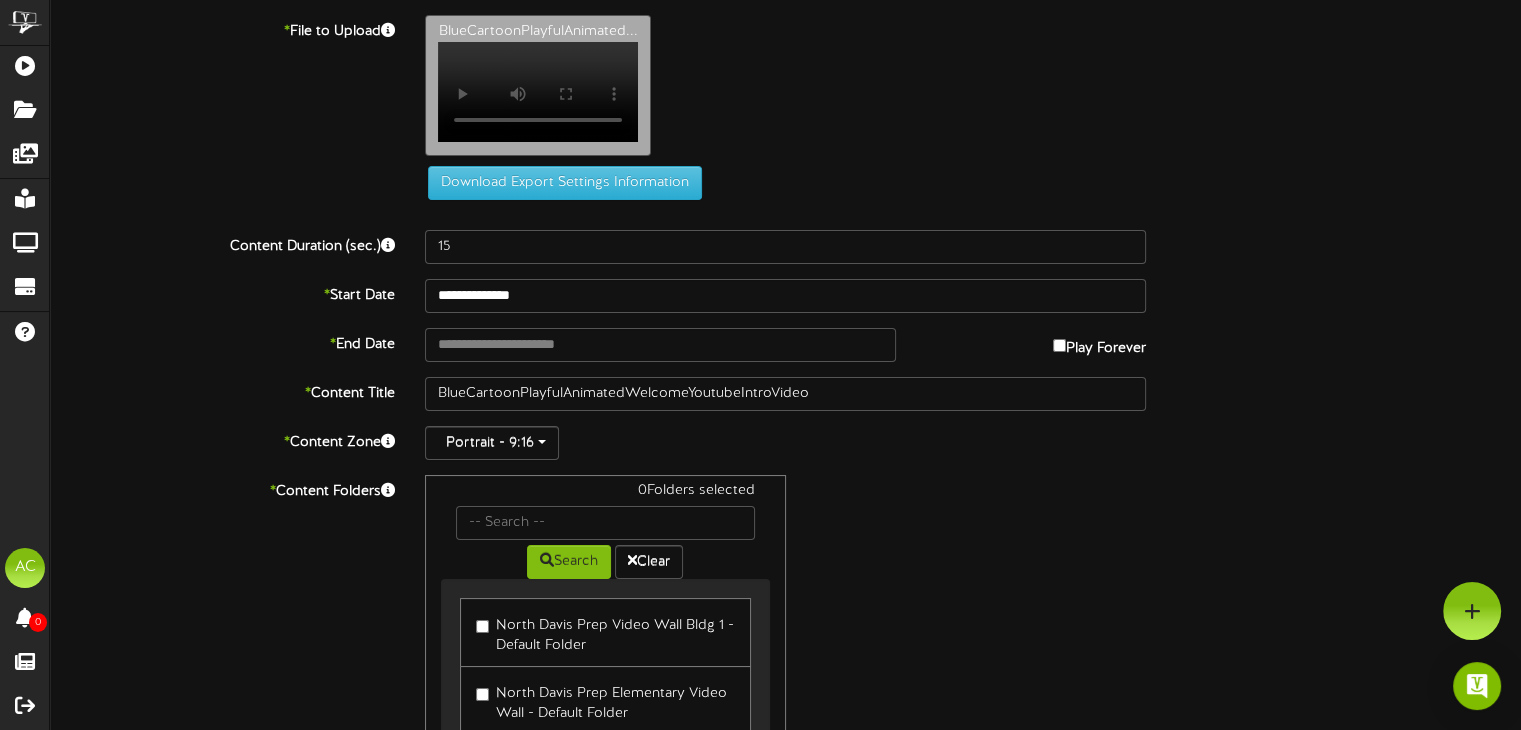 click on "0  Folders selected
Search
Clear
North Davis Prep Video Wall Bldg 1 - Default Folder
North Davis Prep Elementary Video Wall - Default Folder" at bounding box center [785, 637] 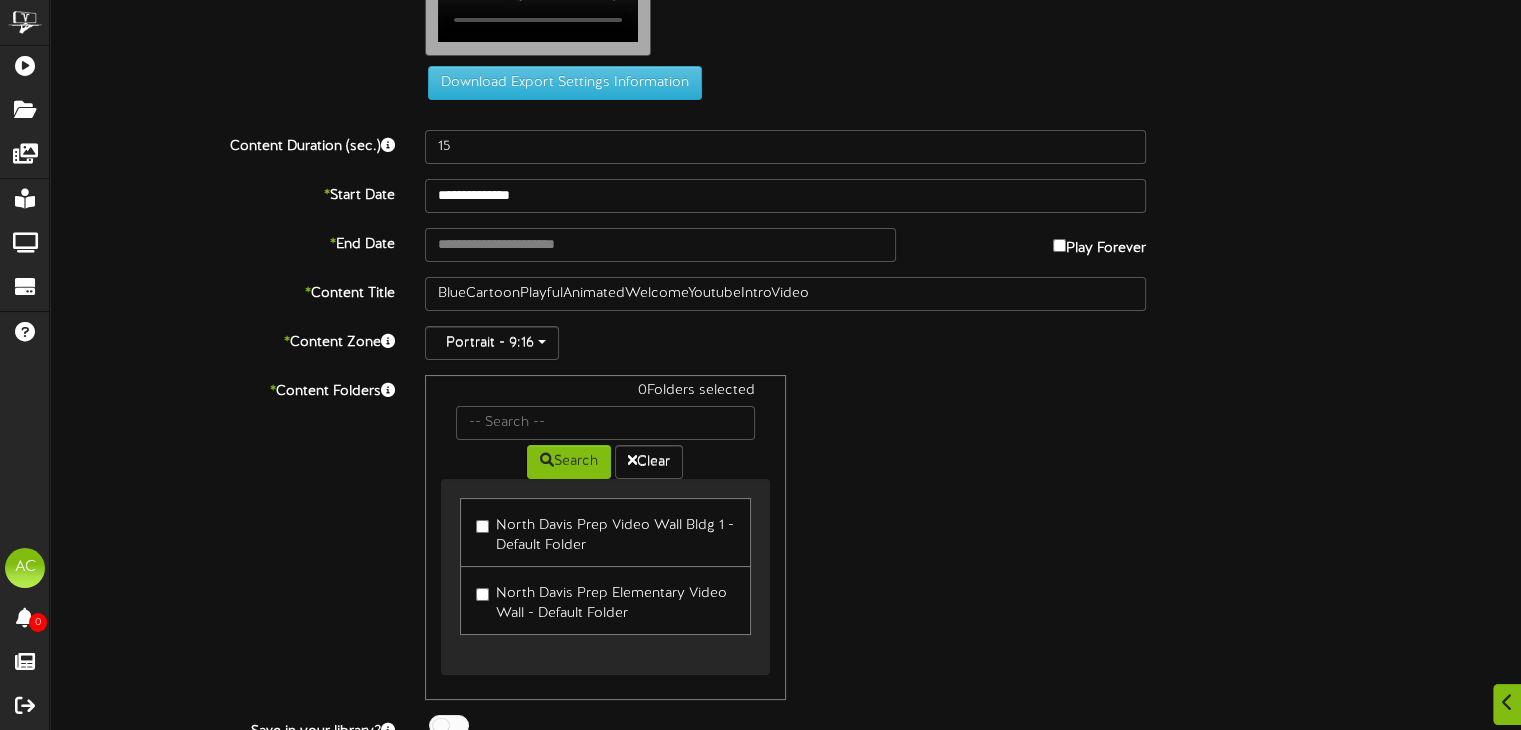 scroll, scrollTop: 184, scrollLeft: 0, axis: vertical 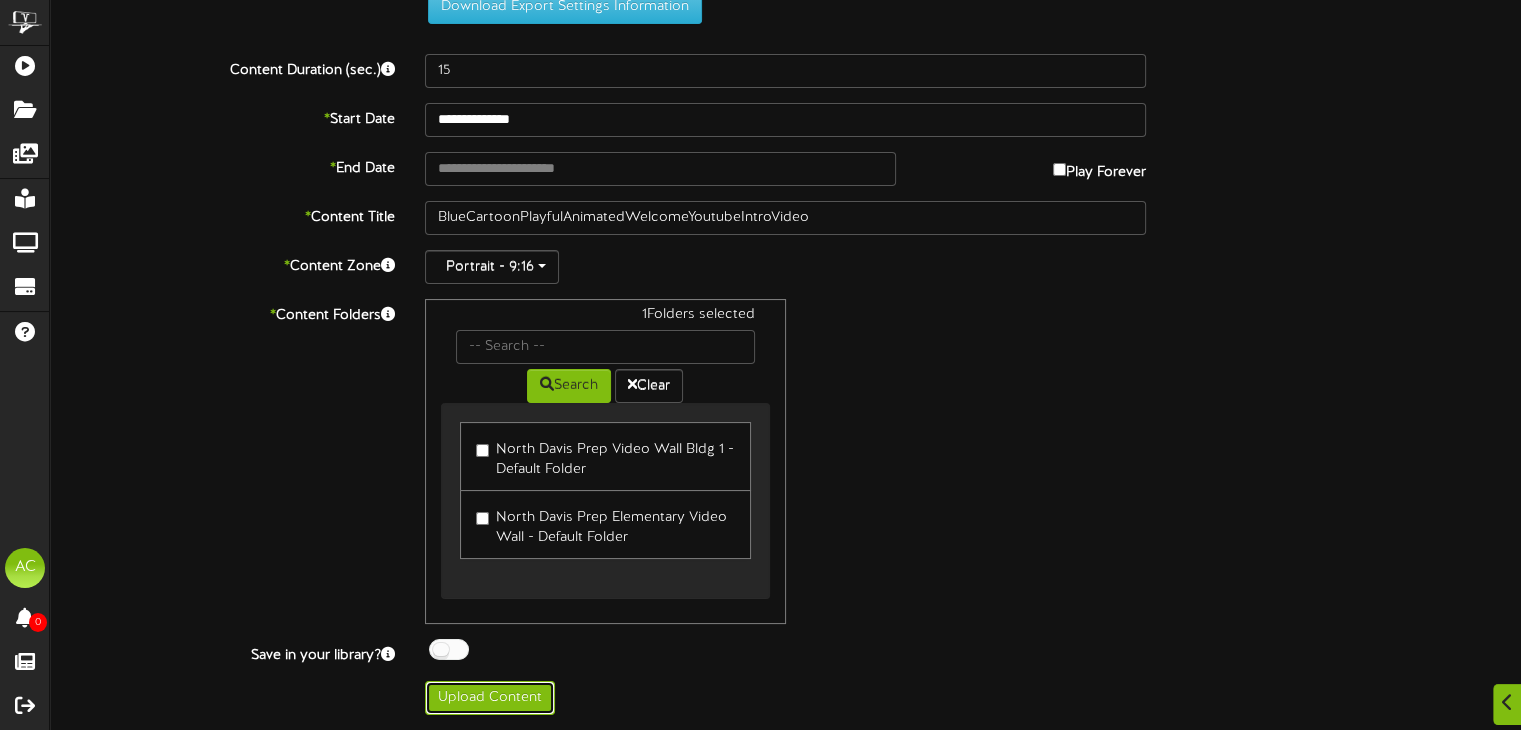 drag, startPoint x: 503, startPoint y: 698, endPoint x: 514, endPoint y: 666, distance: 33.83785 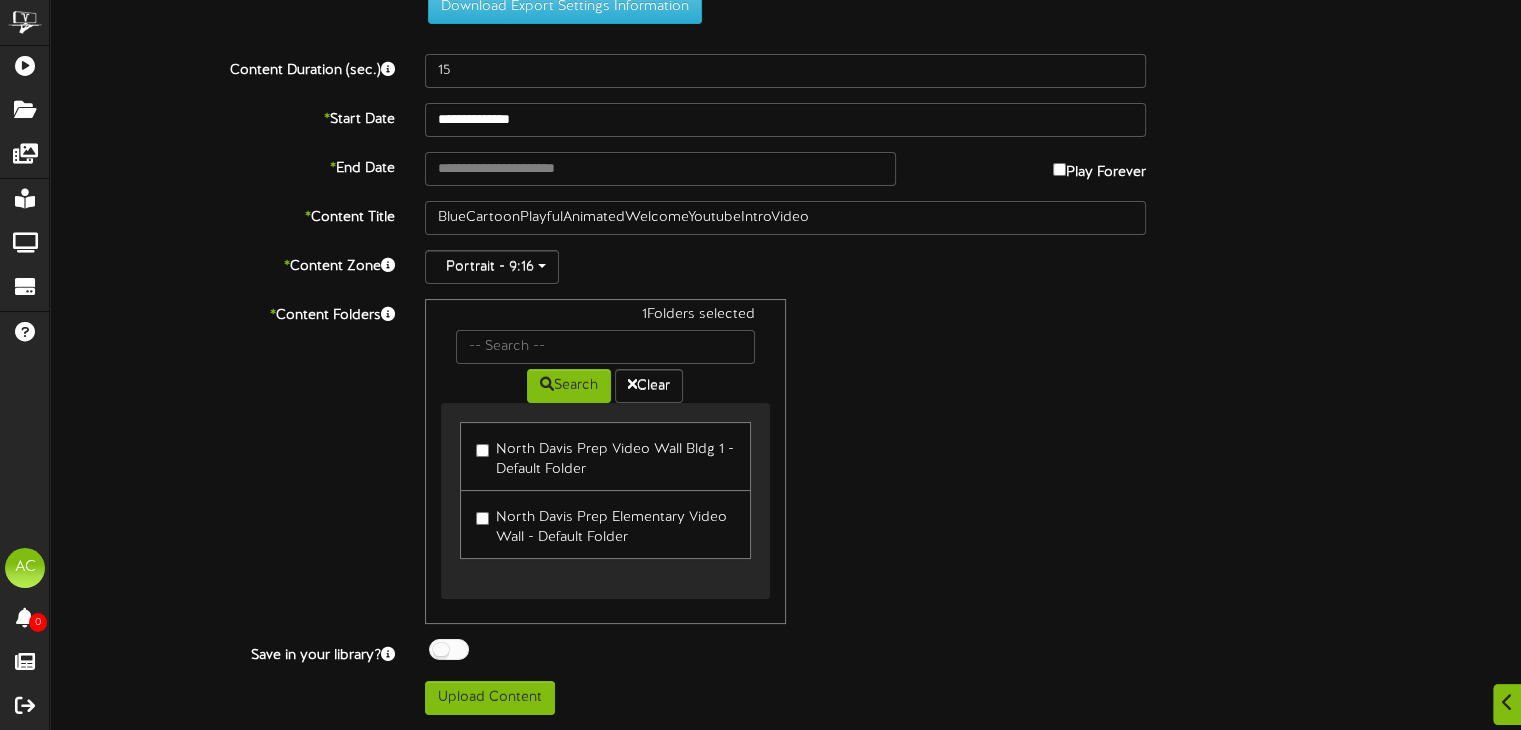 type on "**********" 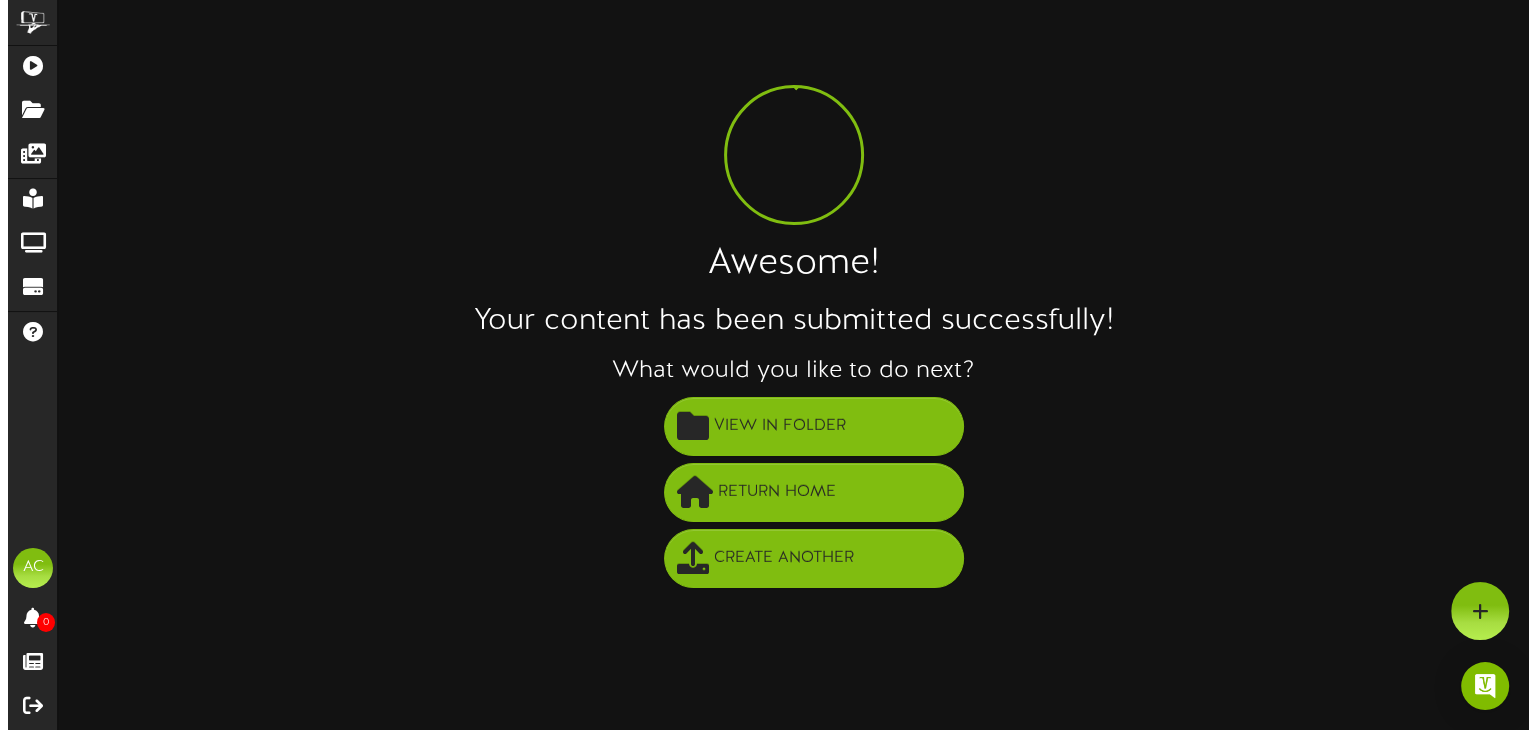scroll, scrollTop: 0, scrollLeft: 0, axis: both 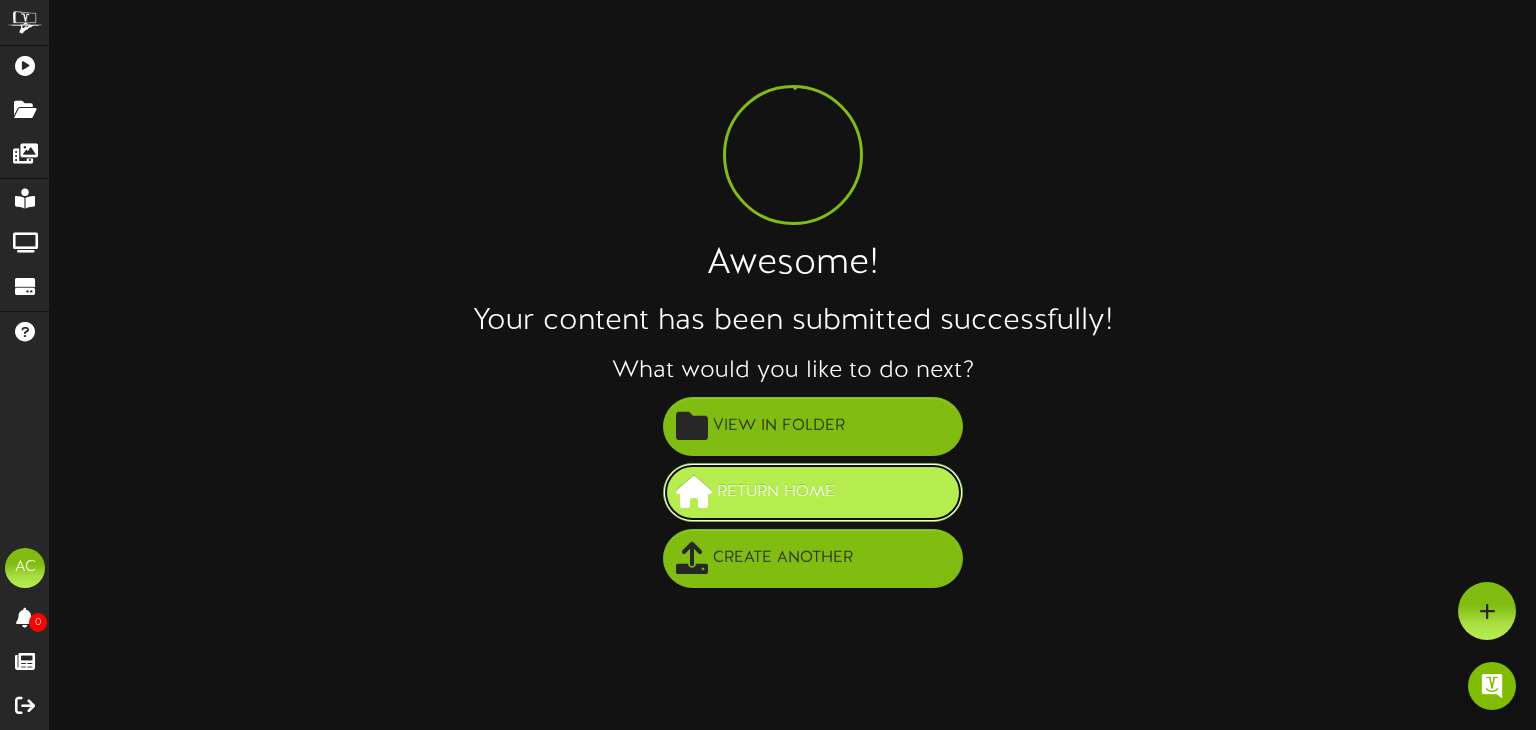 click on "Return Home" at bounding box center [776, 492] 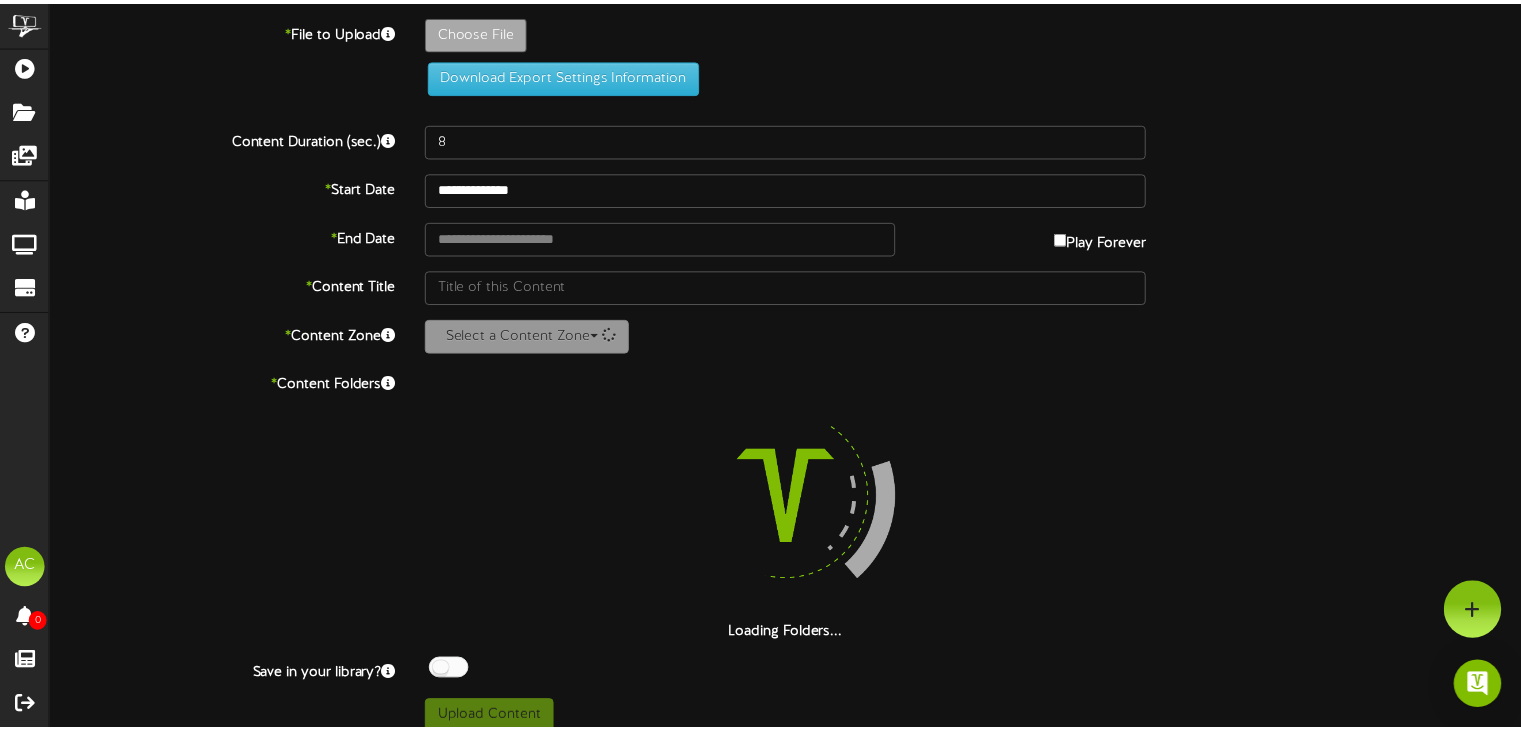 scroll, scrollTop: 0, scrollLeft: 0, axis: both 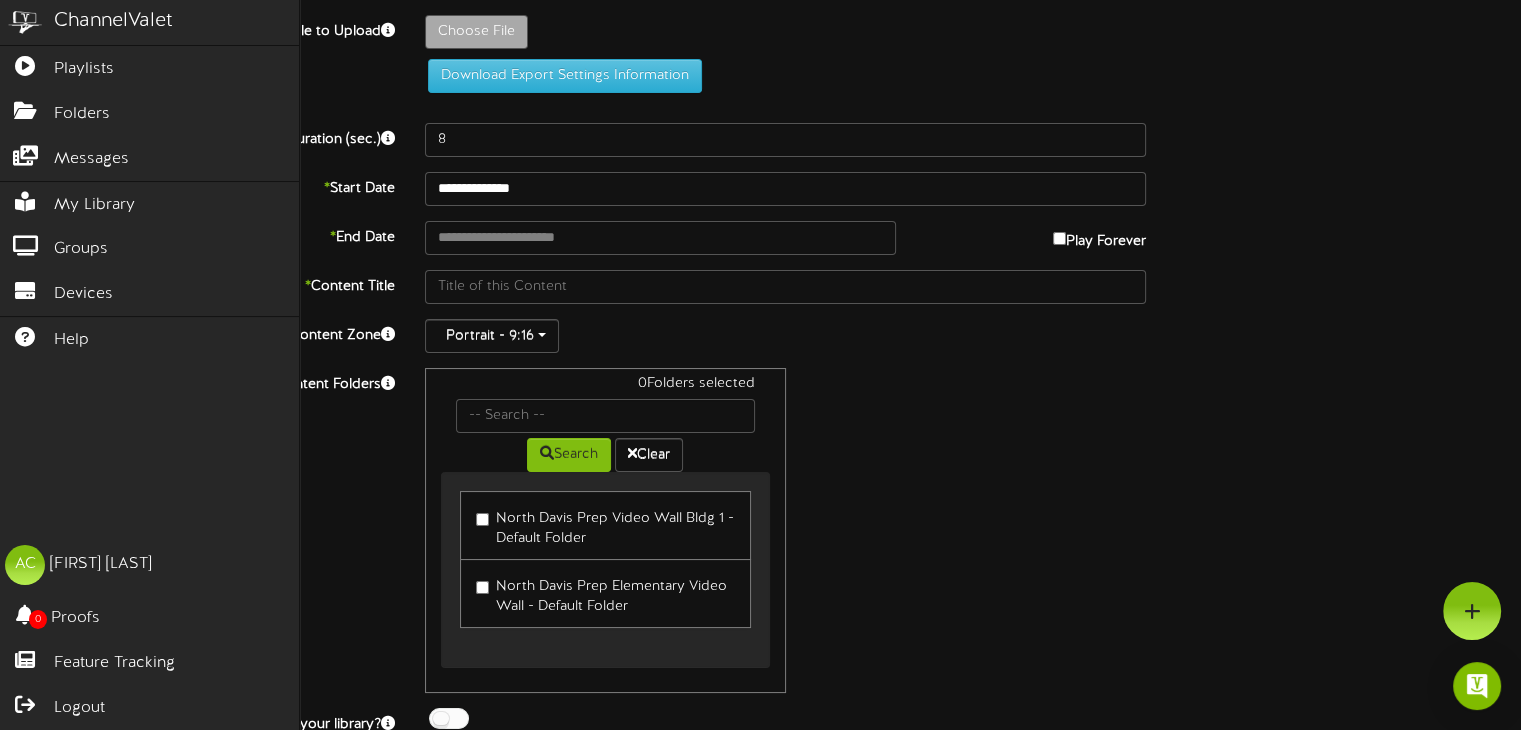click on "ChannelValet" at bounding box center (149, 22) 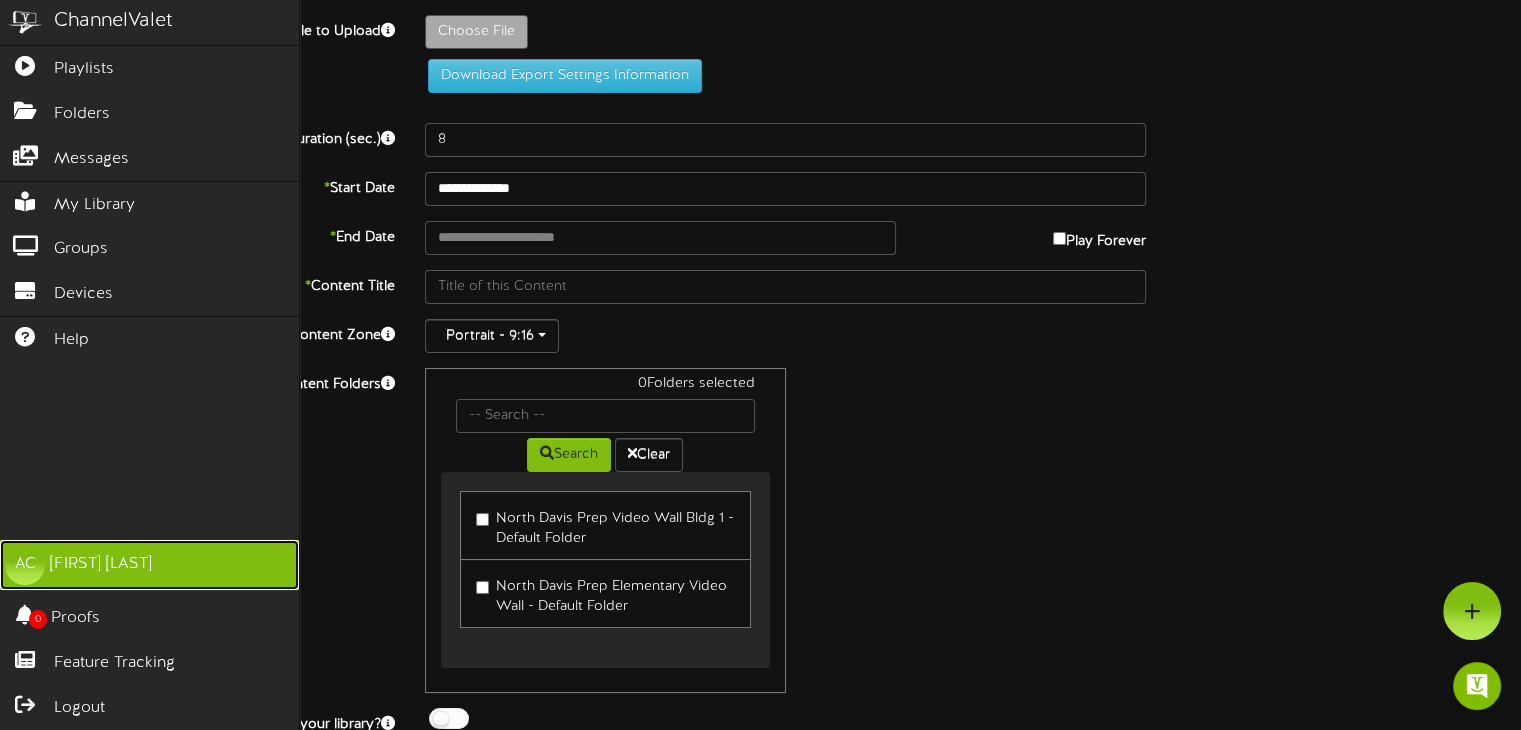 click on "Ammon   Campbell" at bounding box center [101, 564] 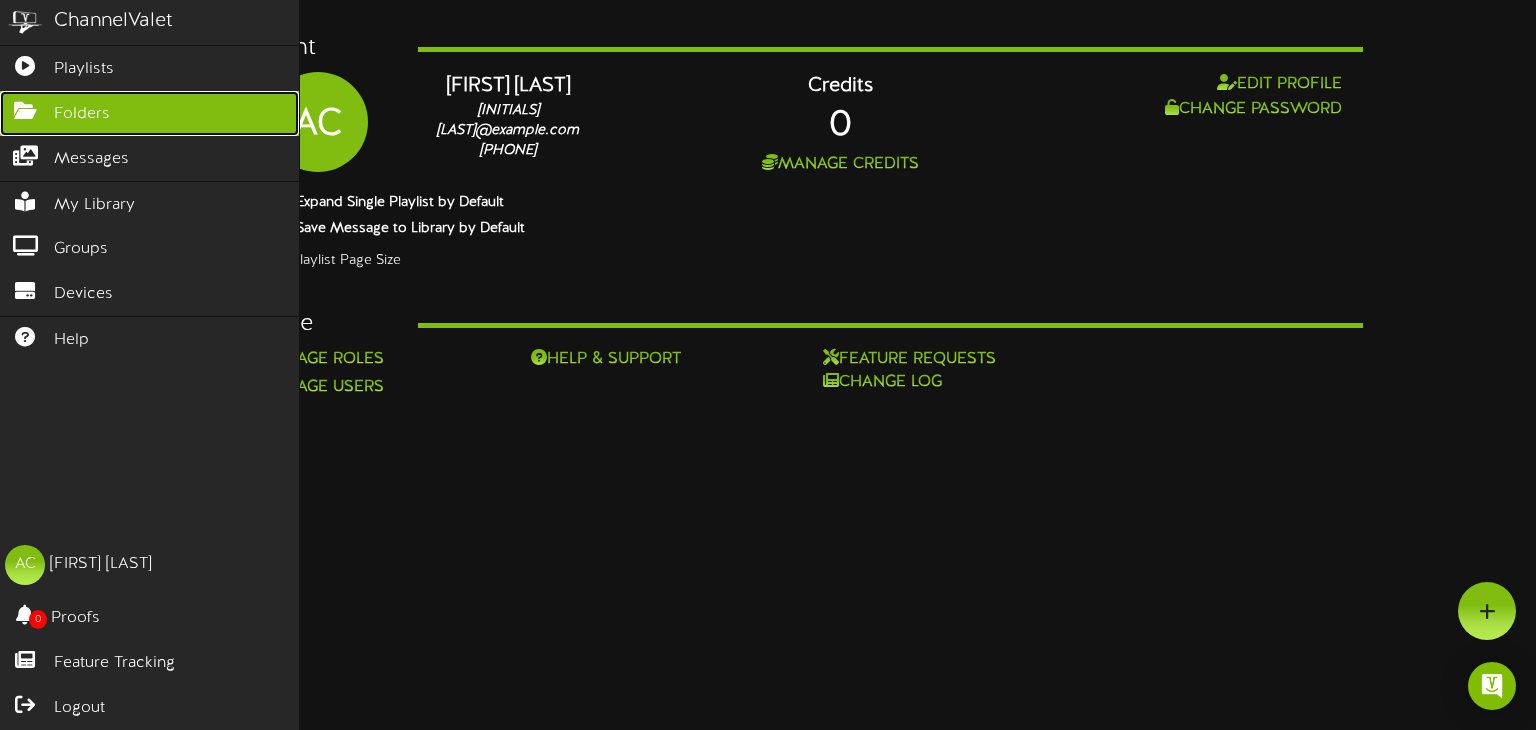 click on "Folders" at bounding box center [82, 114] 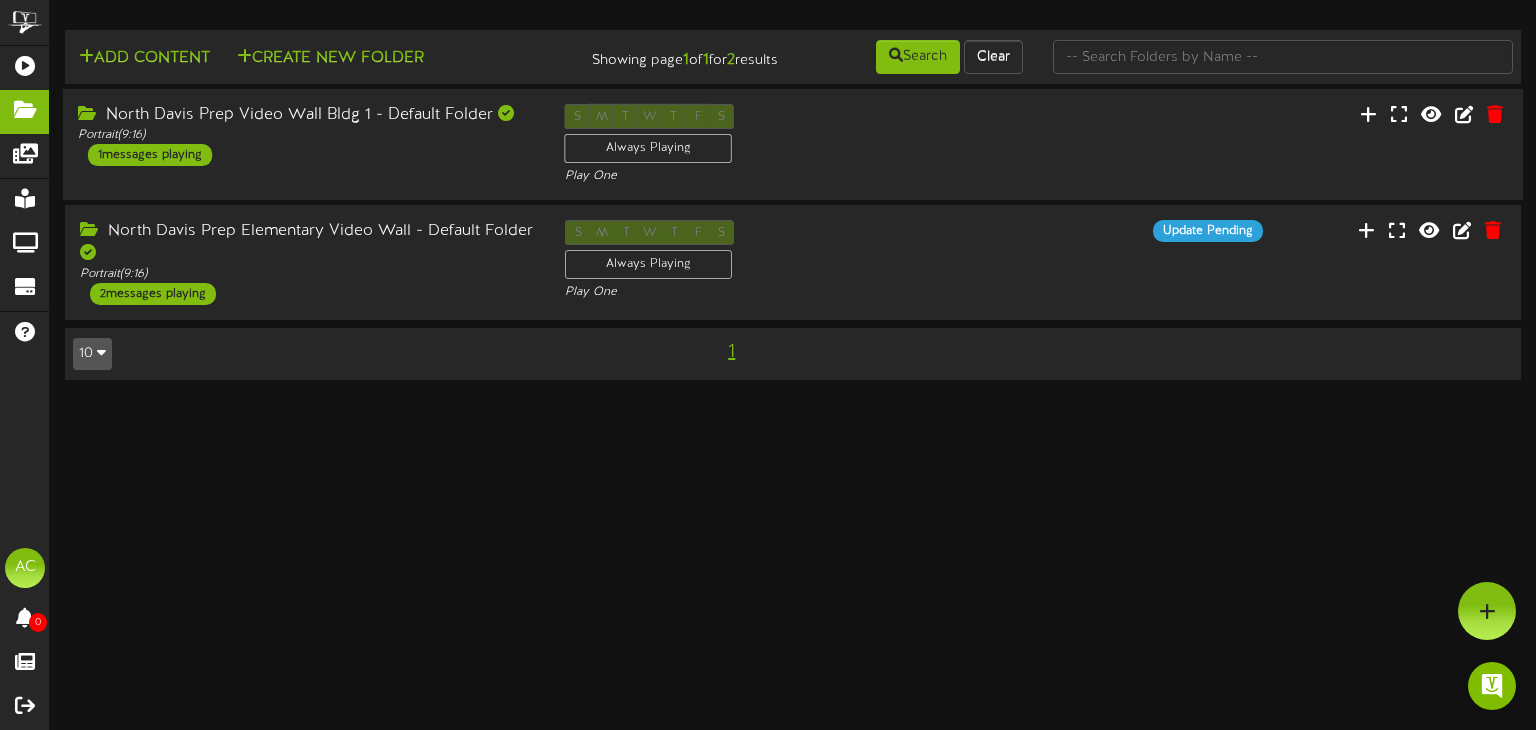 click on "North Davis Prep Video Wall Bldg 1 - Default Folder
Portrait  ( 9:16 )
1  messages playing" at bounding box center [306, 135] 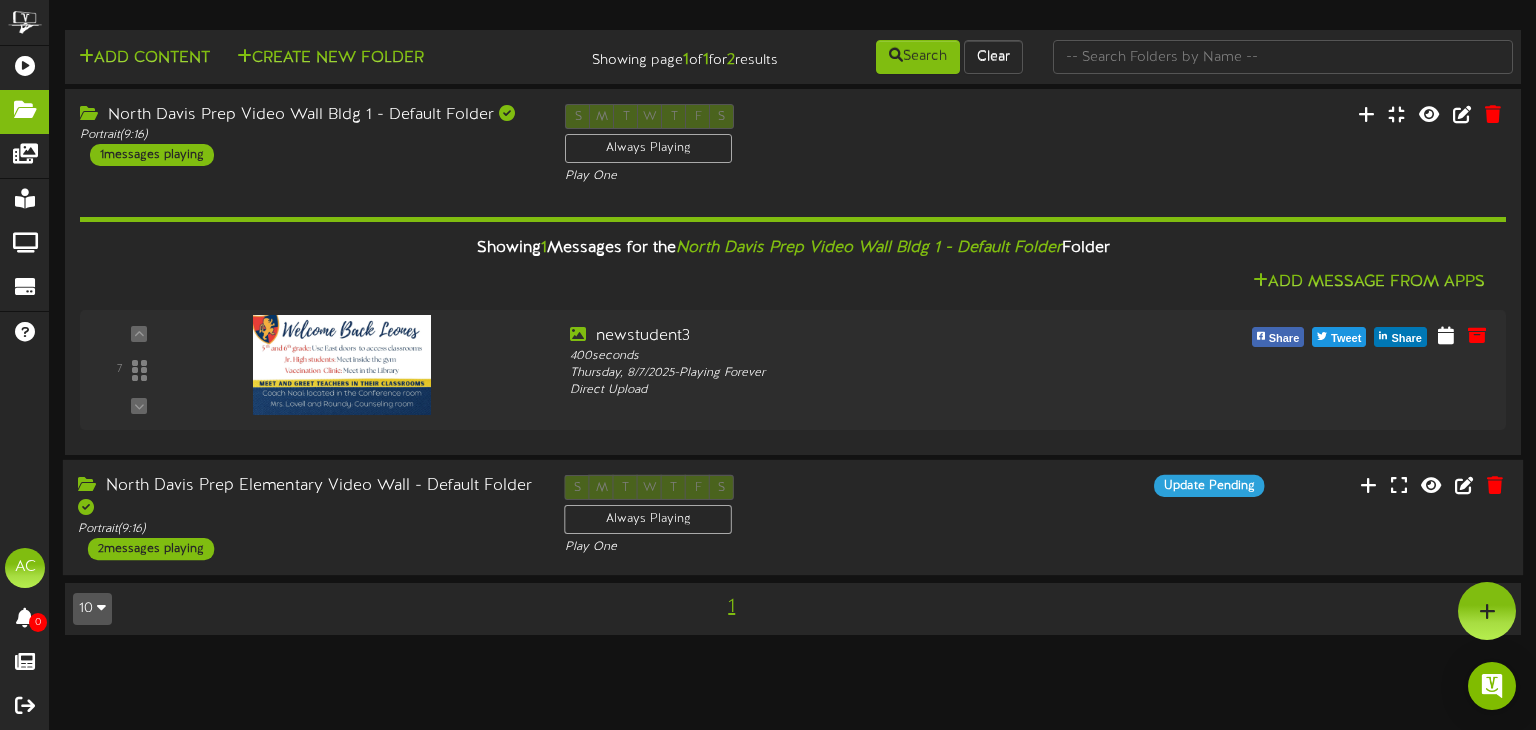 drag, startPoint x: 407, startPoint y: 545, endPoint x: 416, endPoint y: 525, distance: 21.931713 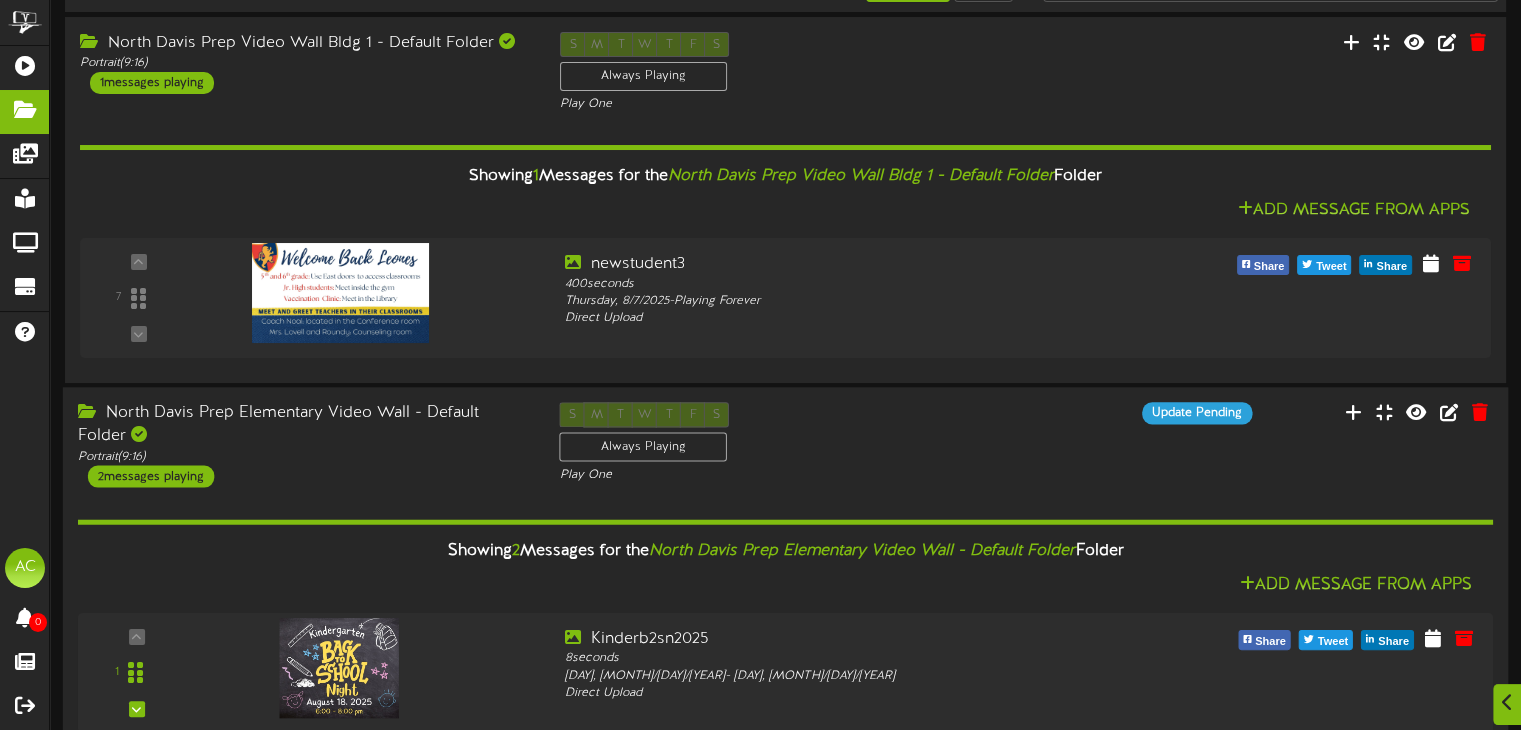 scroll, scrollTop: 308, scrollLeft: 0, axis: vertical 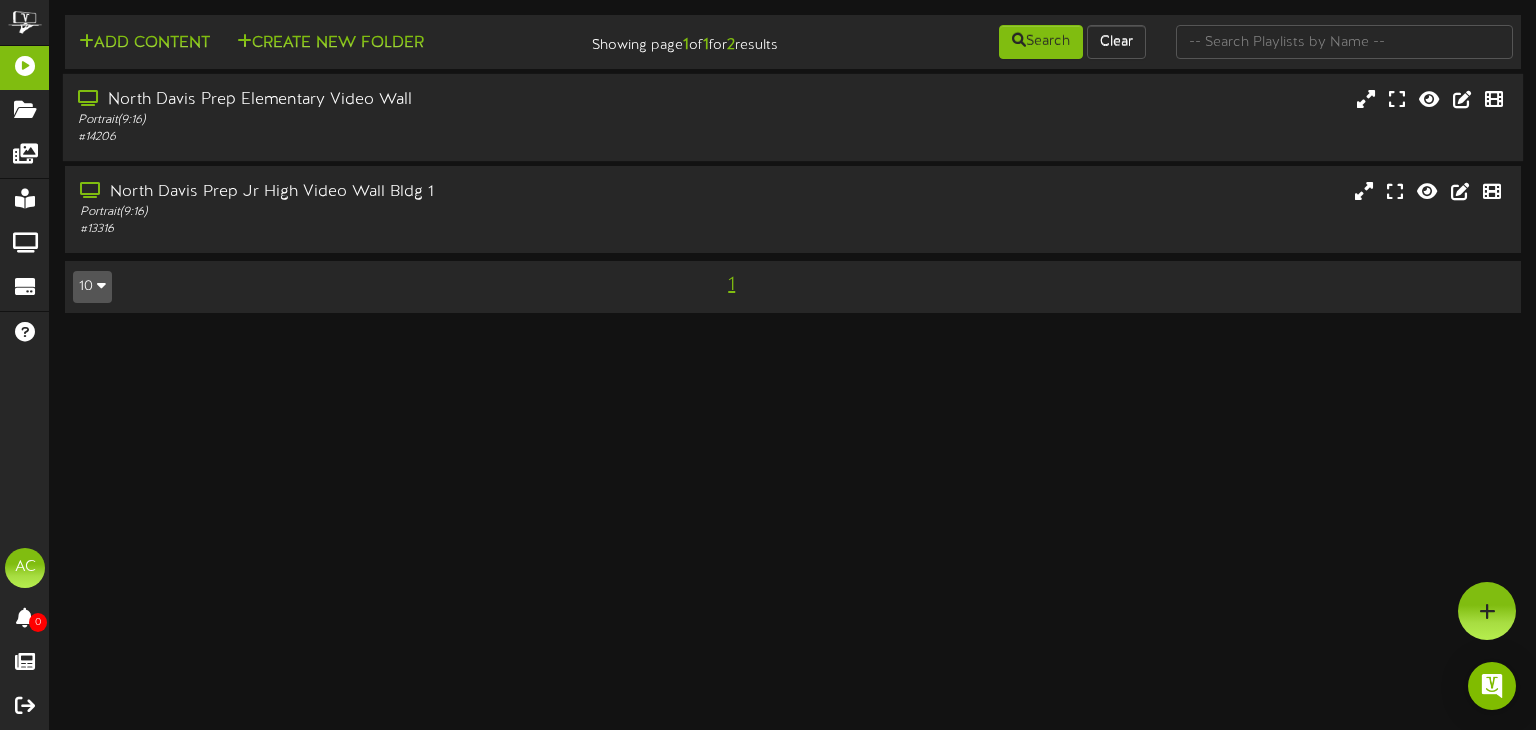 click on "North Davis Prep Elementary Video Wall" at bounding box center (367, 100) 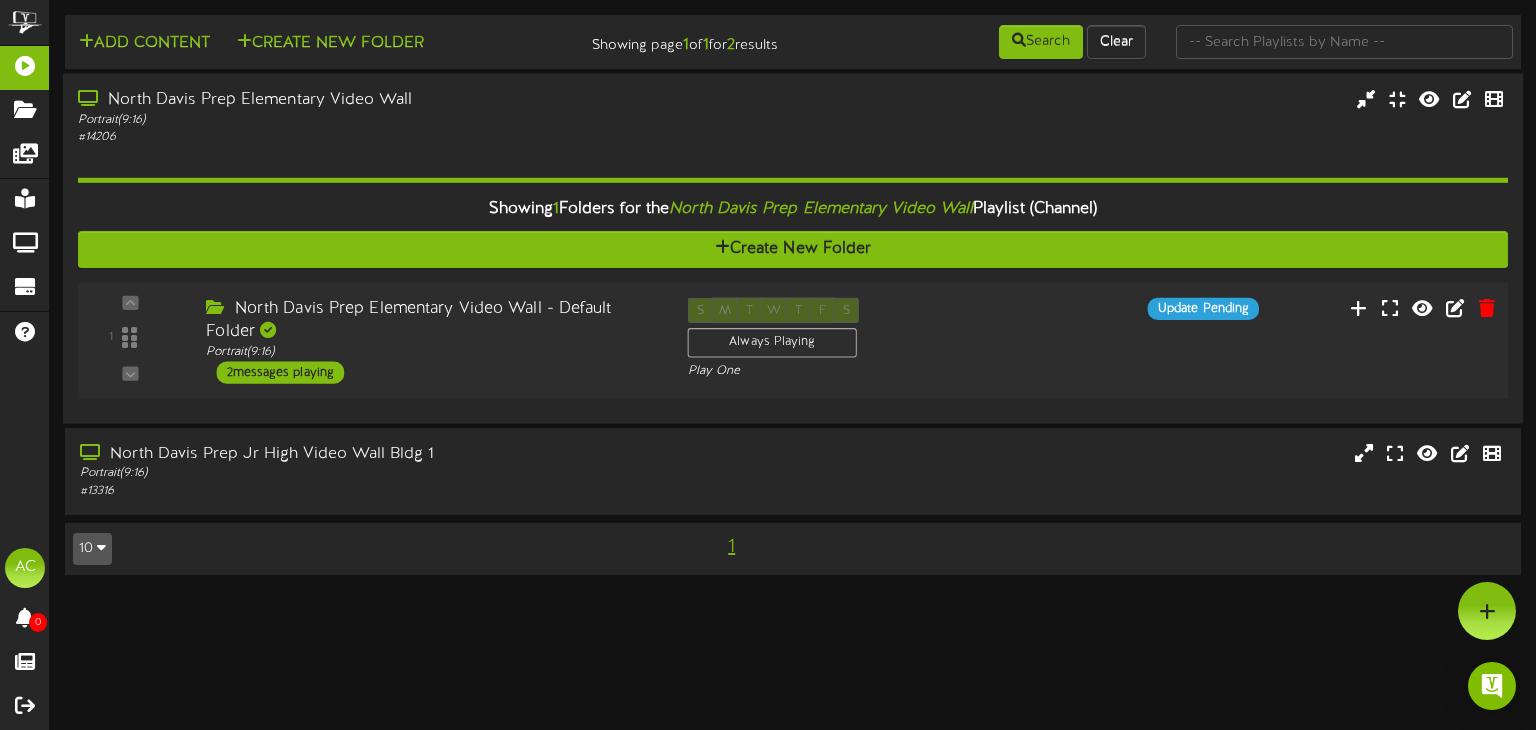 click on "Portrait  ( 9:16 )" at bounding box center (431, 352) 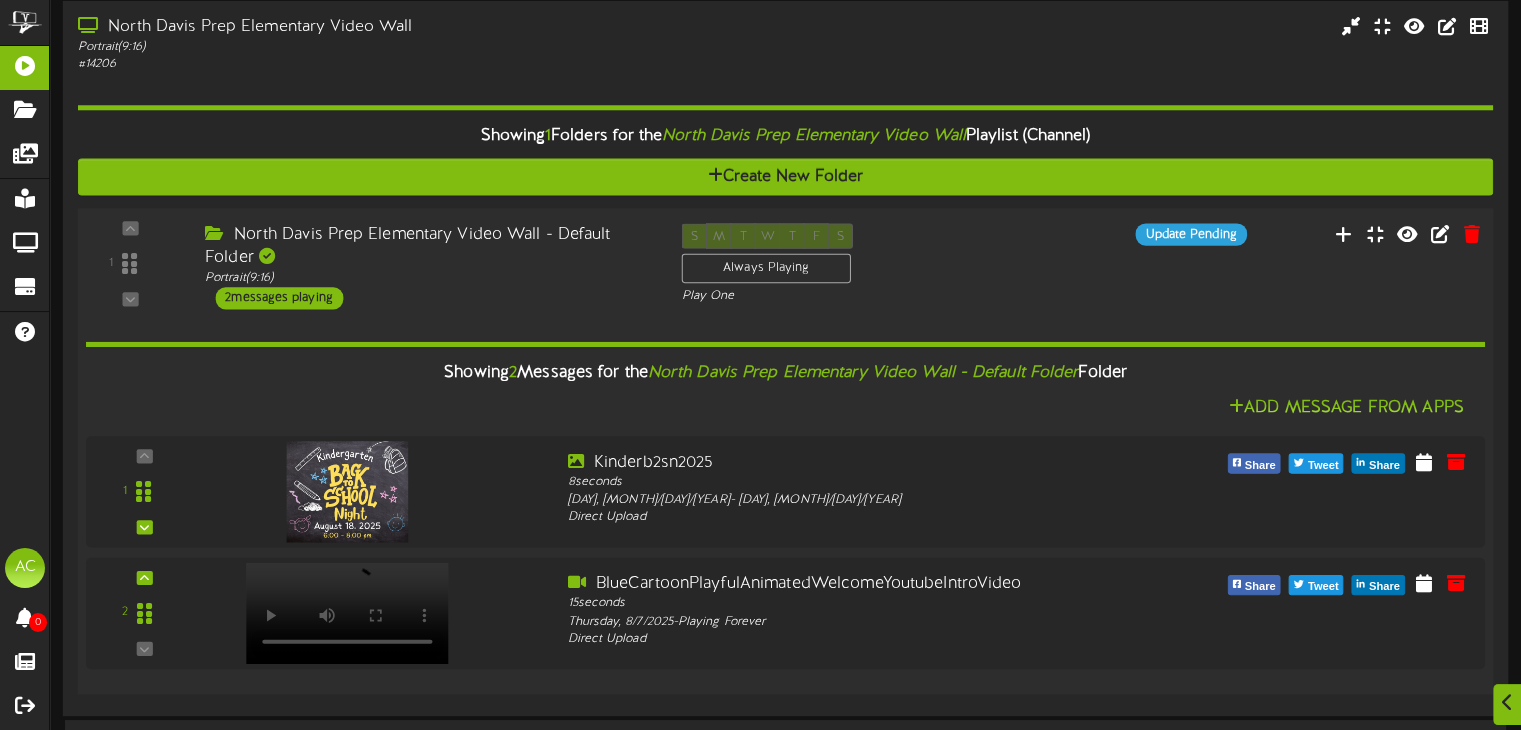 scroll, scrollTop: 228, scrollLeft: 0, axis: vertical 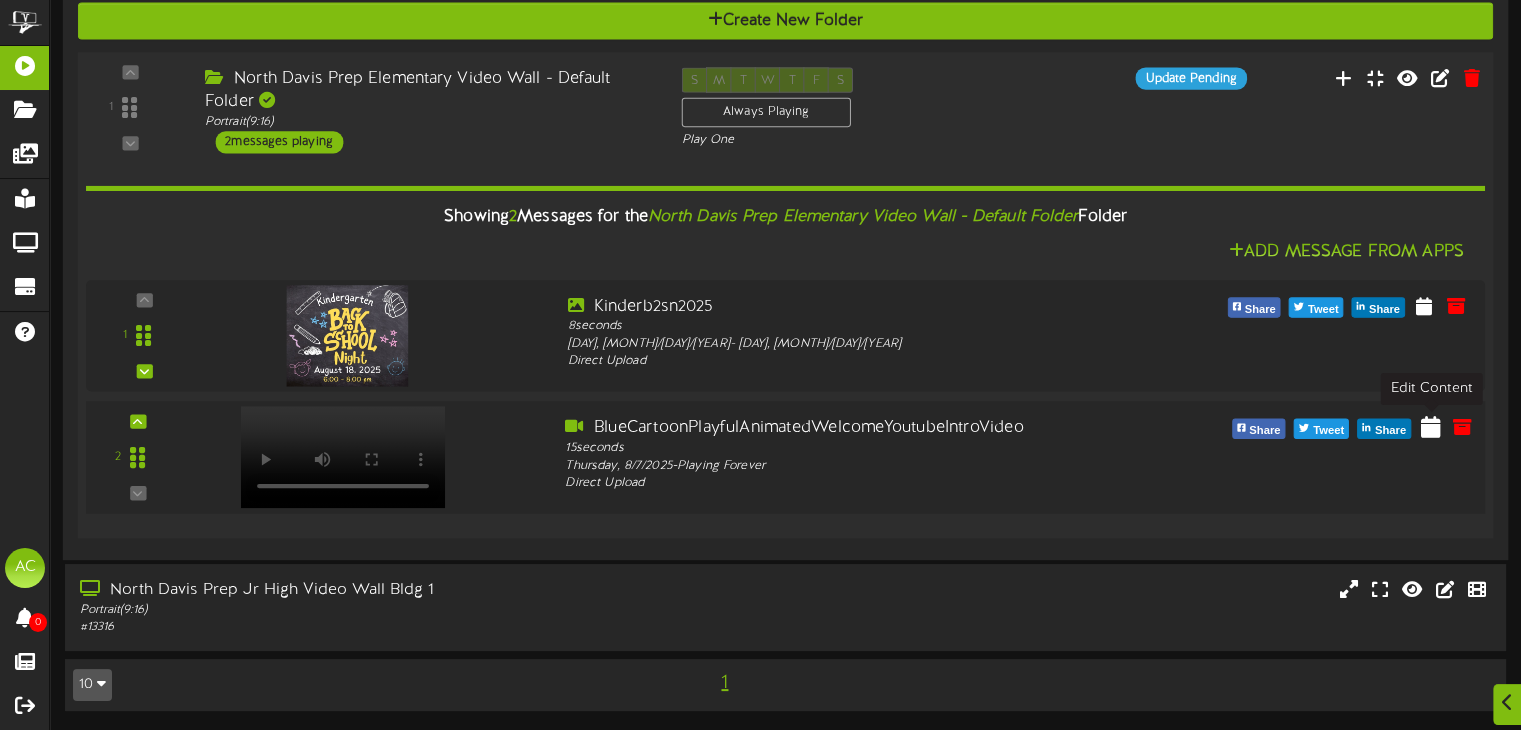 click at bounding box center (1431, 425) 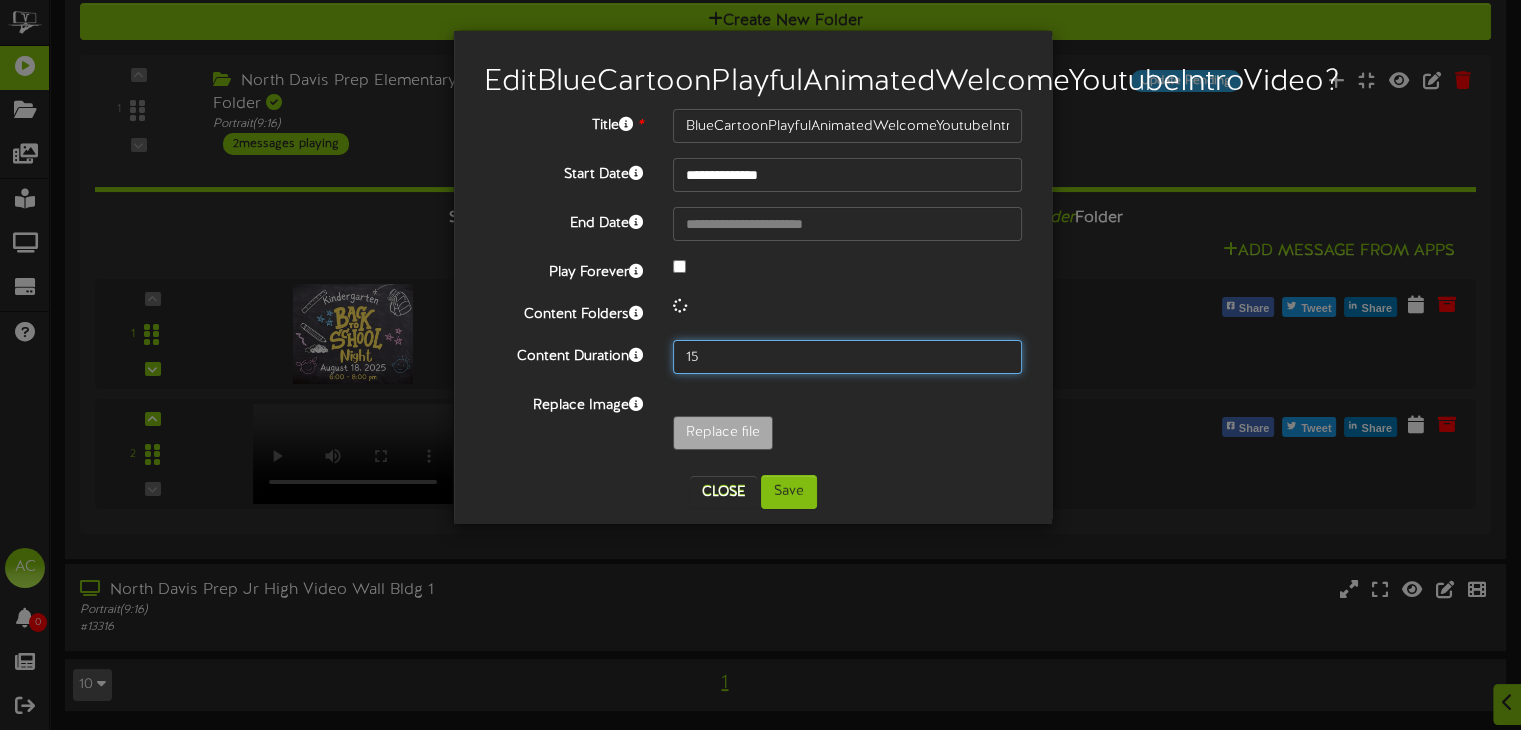 drag, startPoint x: 708, startPoint y: 389, endPoint x: 668, endPoint y: 385, distance: 40.1995 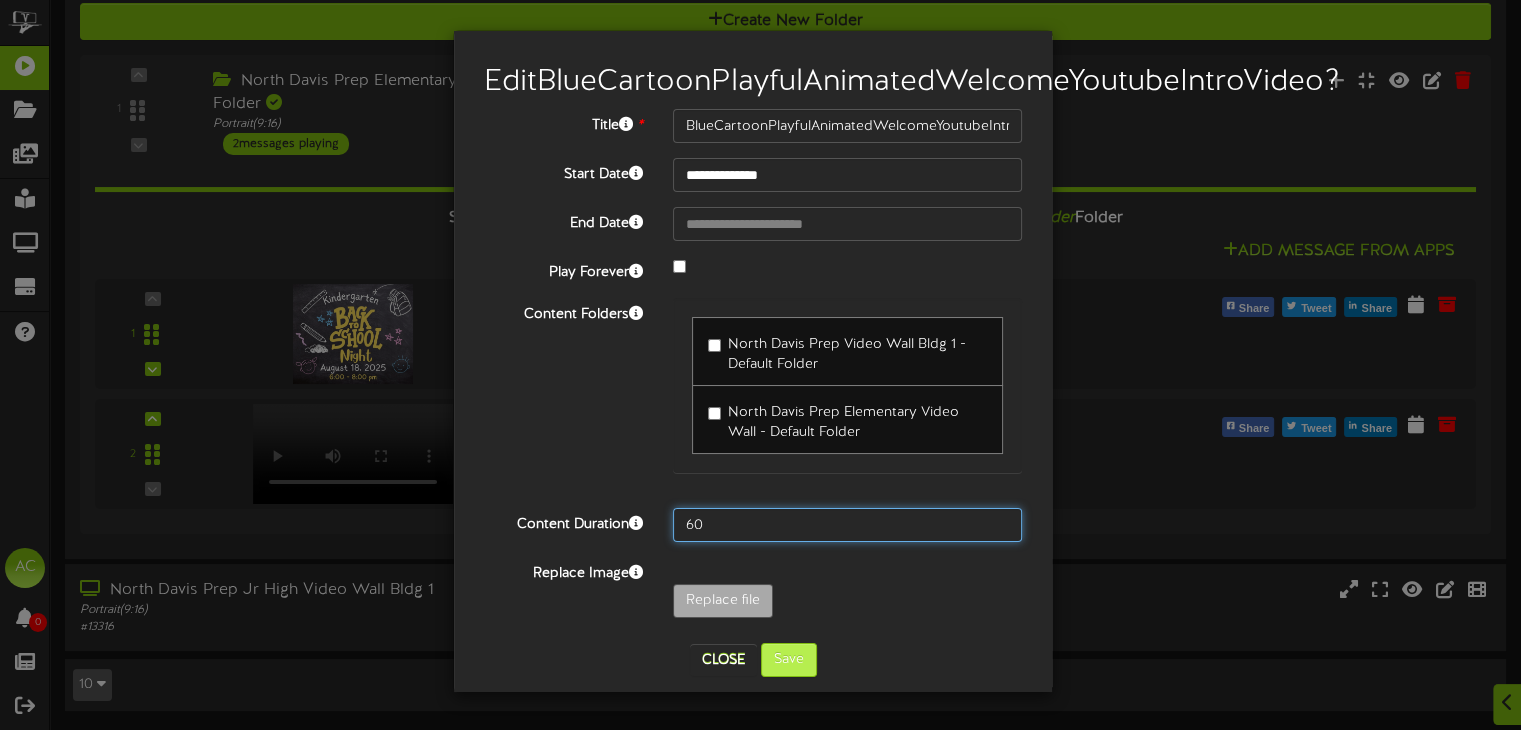 type on "60" 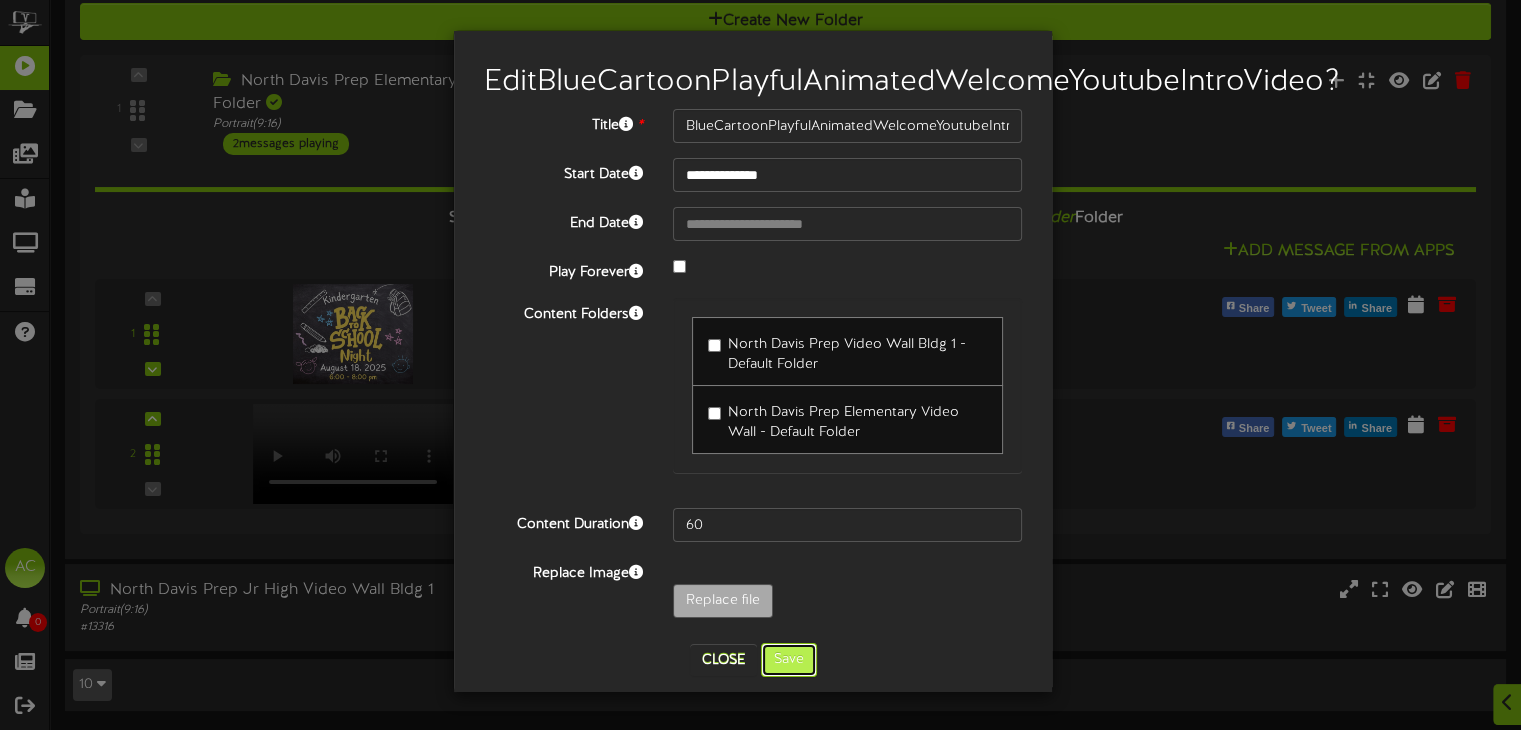 click on "Save" at bounding box center (789, 660) 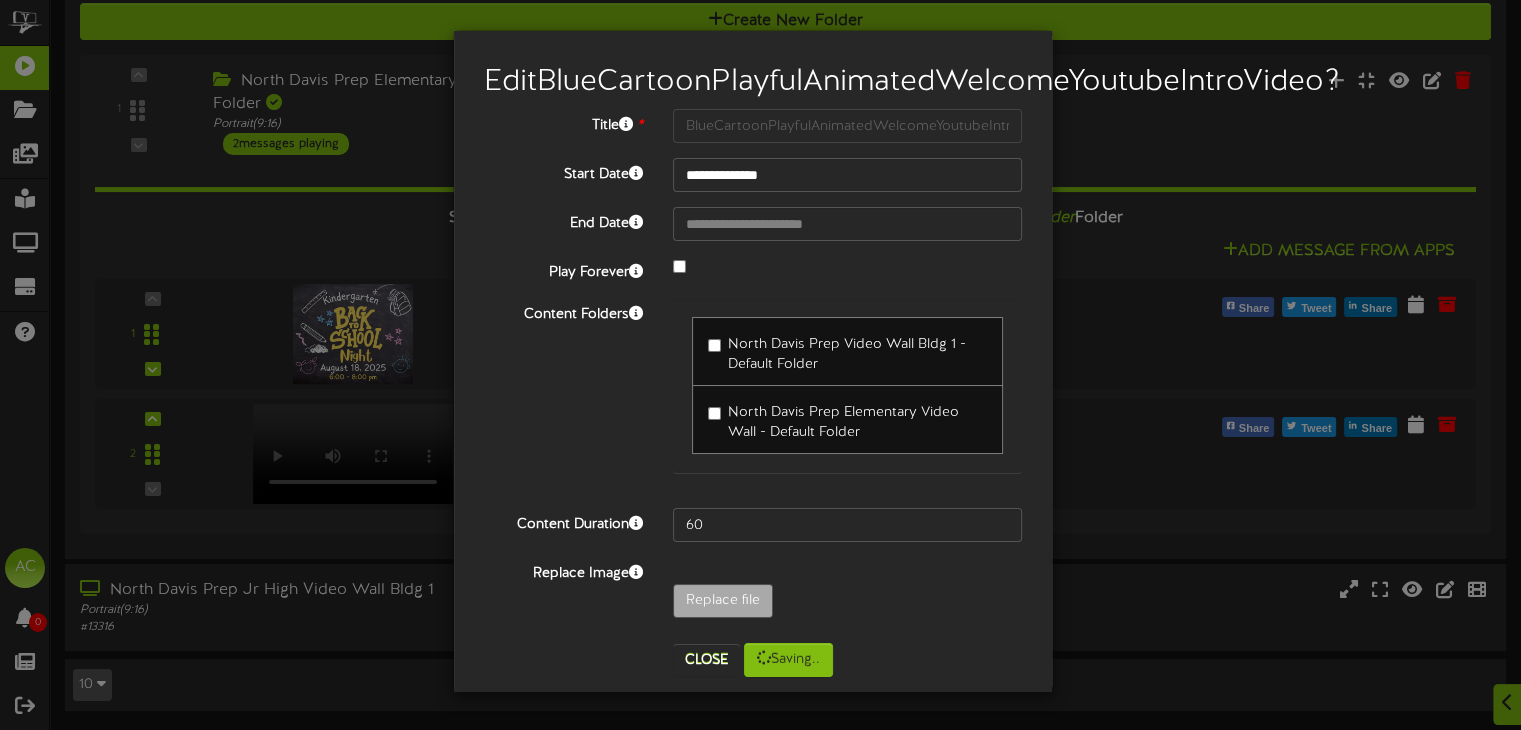 scroll, scrollTop: 179, scrollLeft: 0, axis: vertical 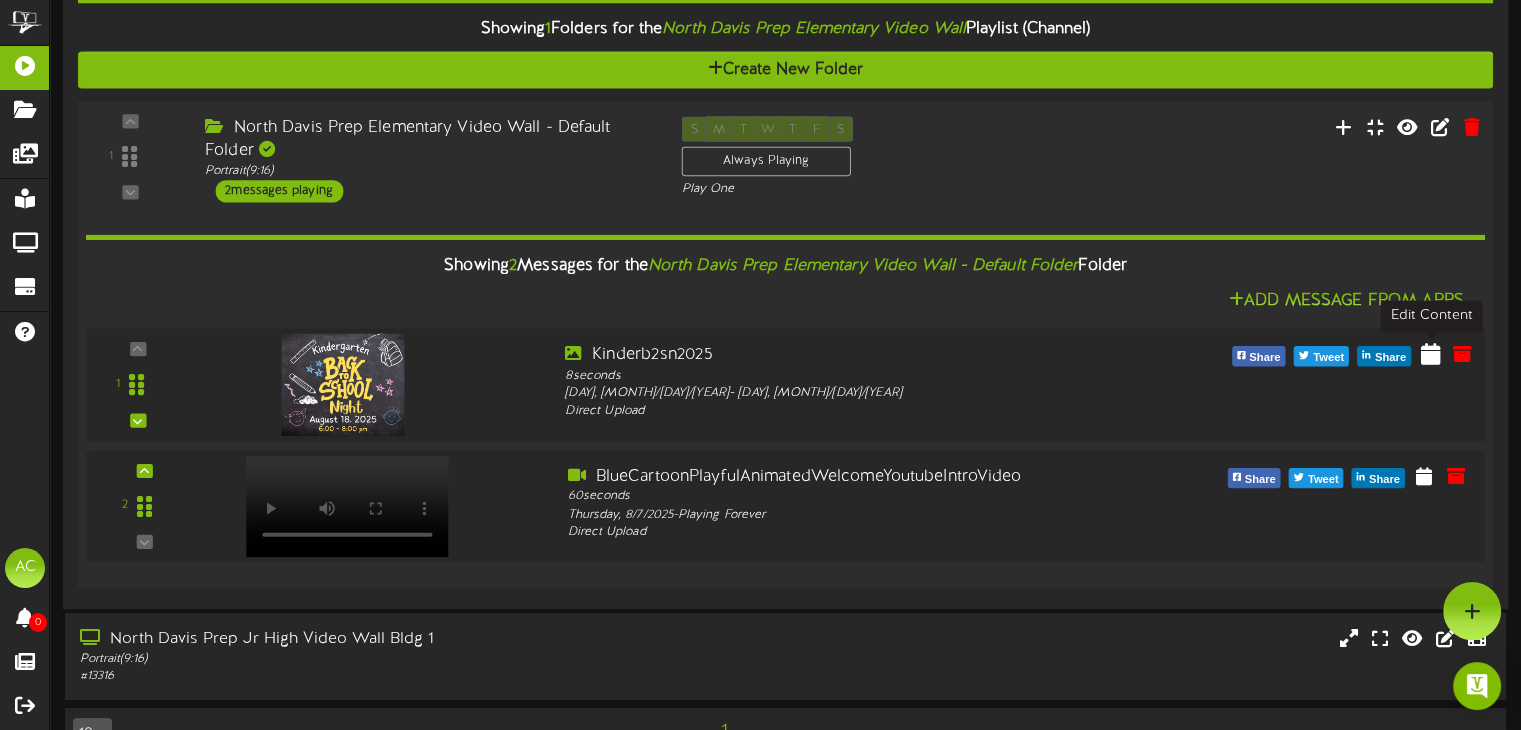 click at bounding box center [1431, 353] 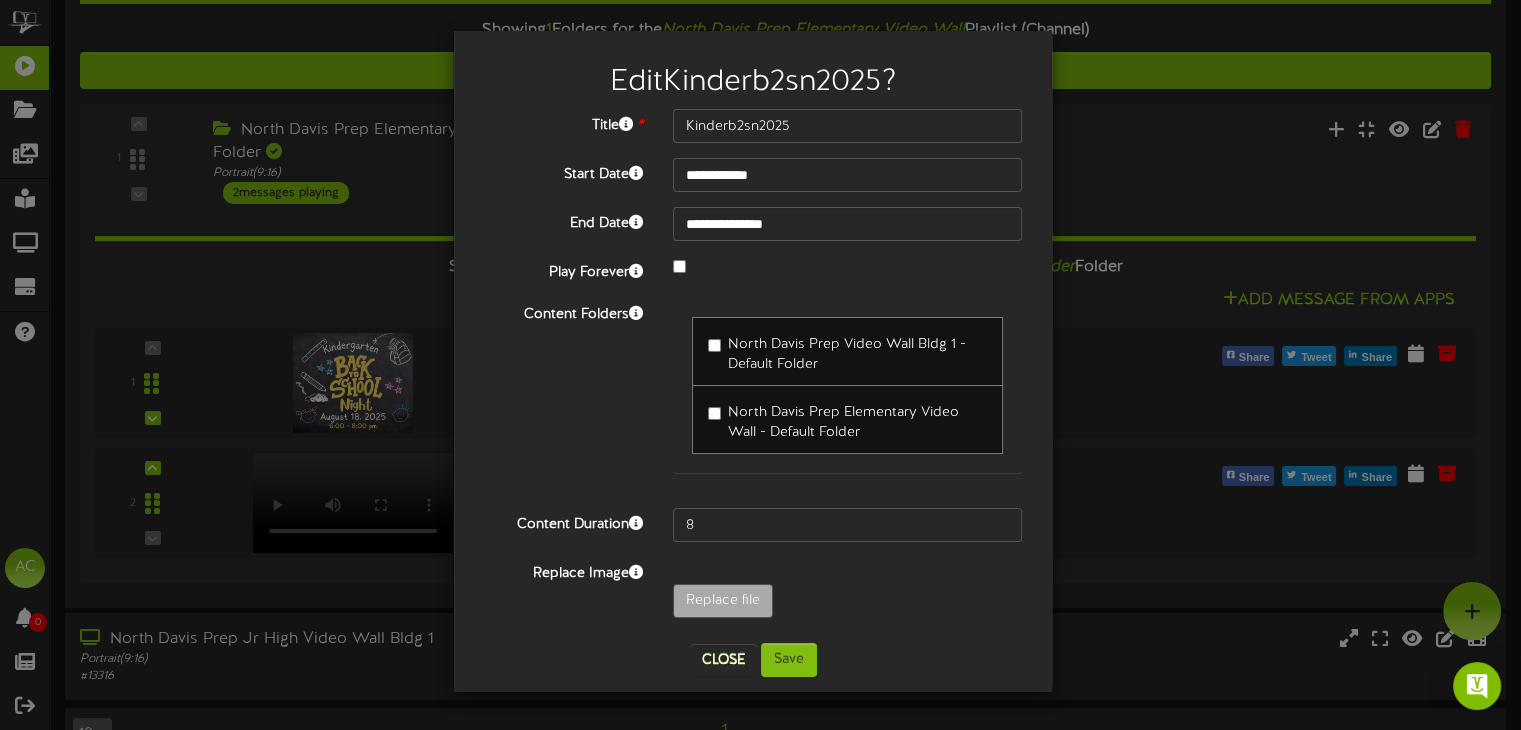 click on "**********" at bounding box center (753, 368) 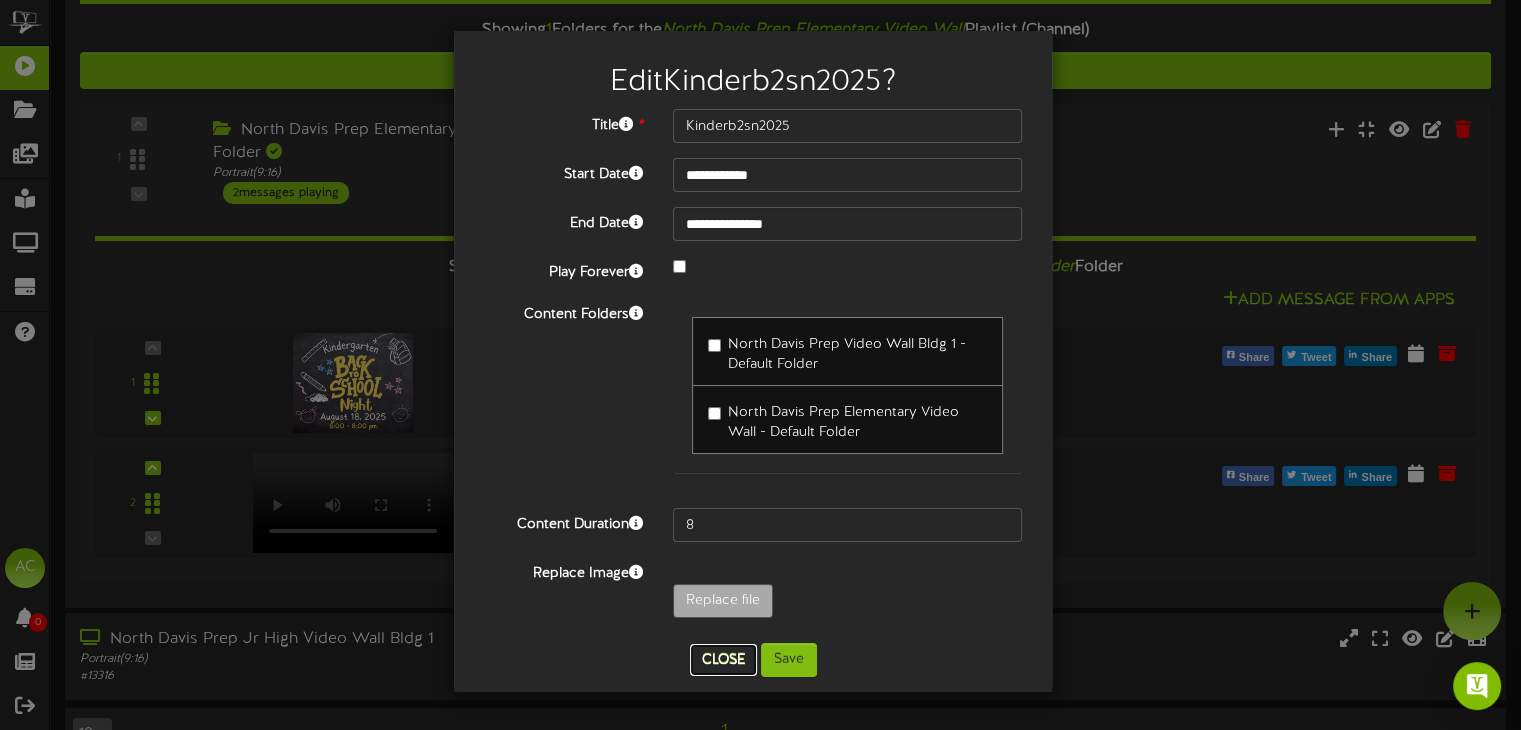 click on "Close" at bounding box center [723, 660] 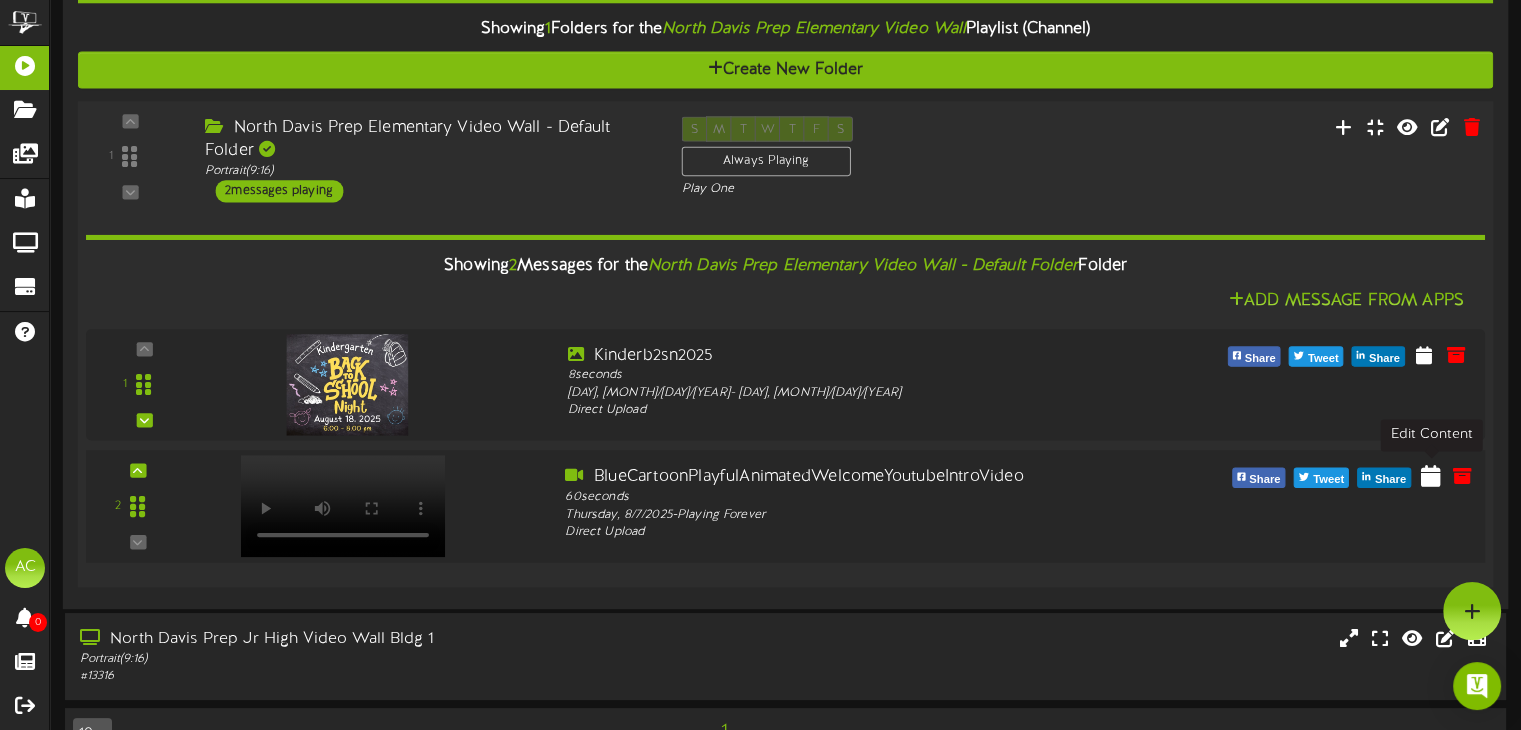 click at bounding box center [1431, 474] 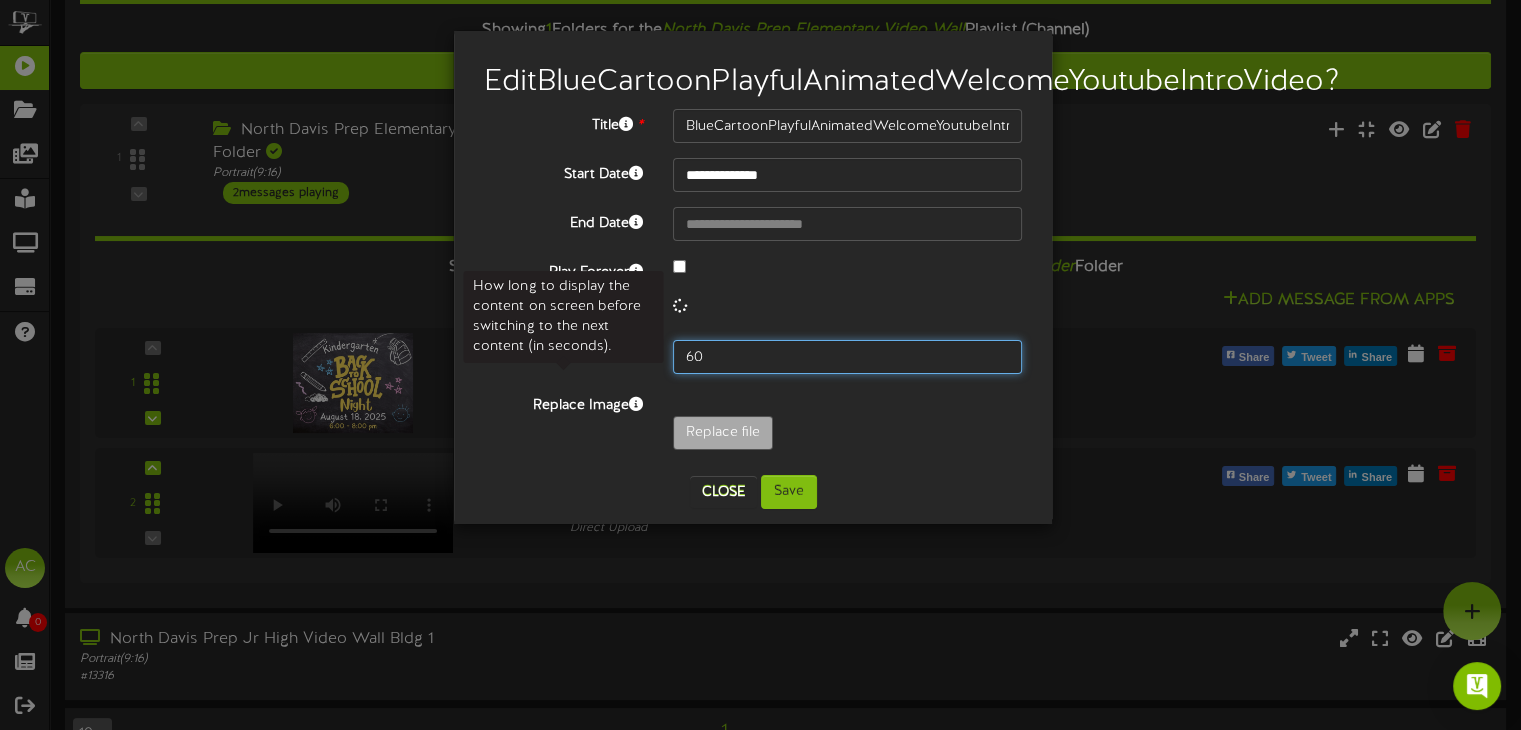 drag, startPoint x: 740, startPoint y: 393, endPoint x: 556, endPoint y: 369, distance: 185.55861 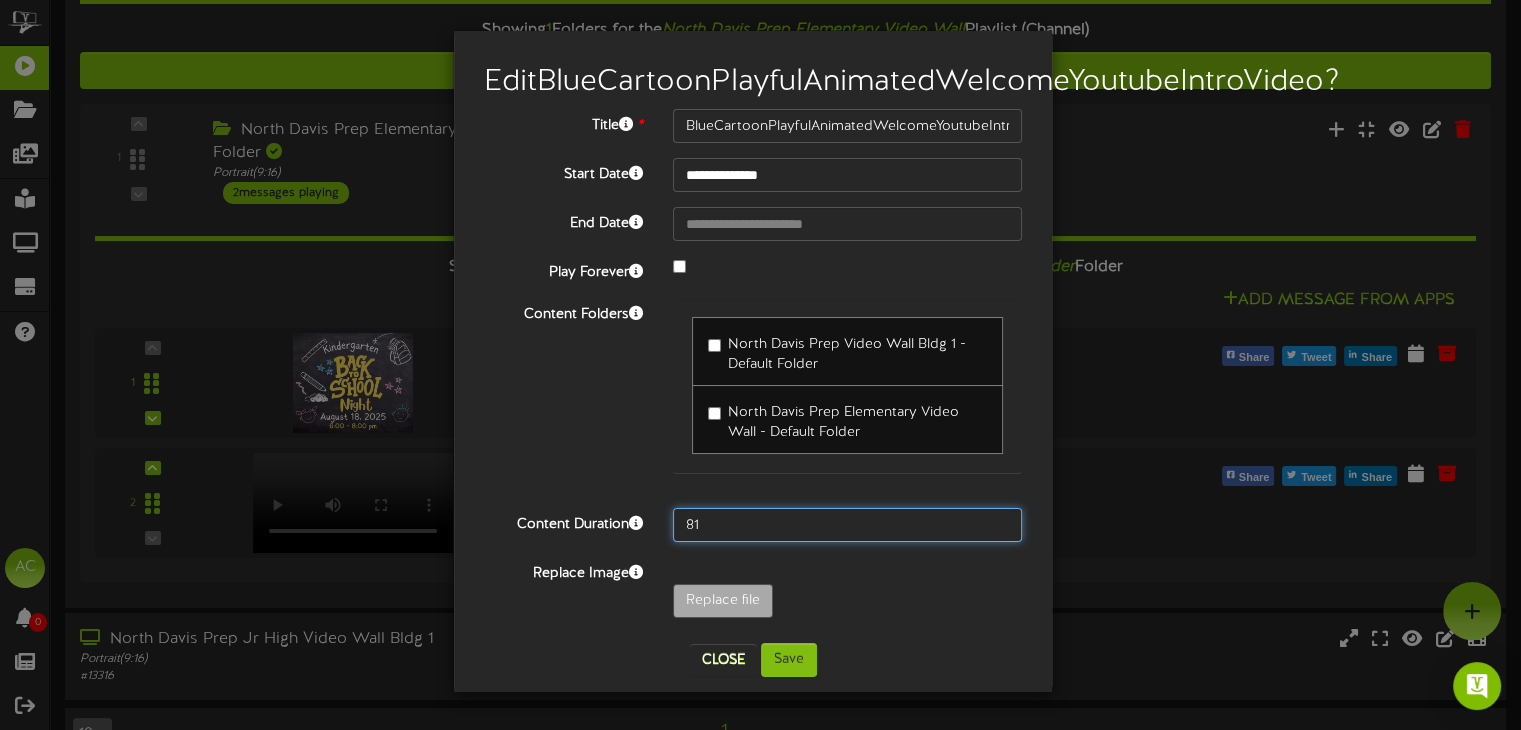 click on "81" at bounding box center (847, 525) 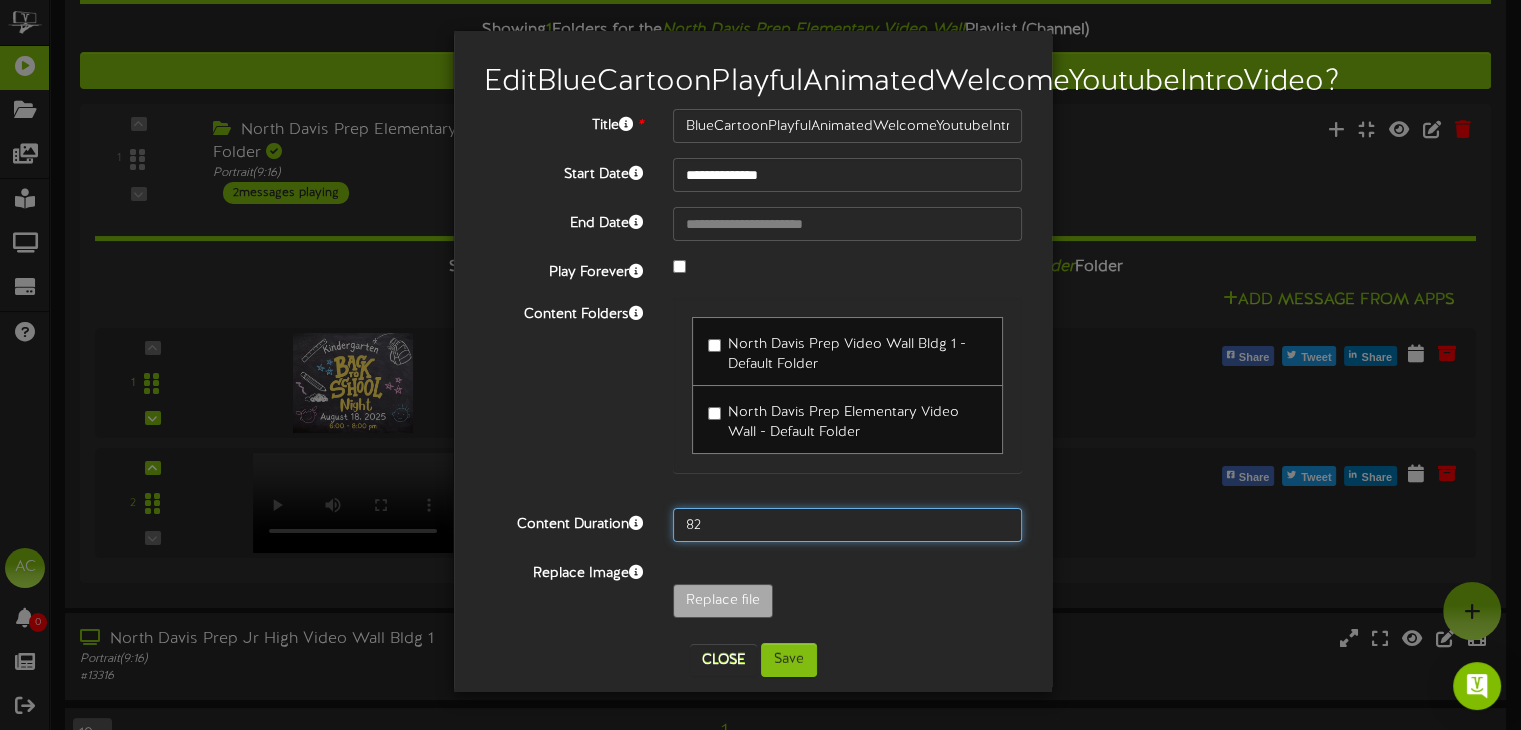click on "82" at bounding box center (847, 525) 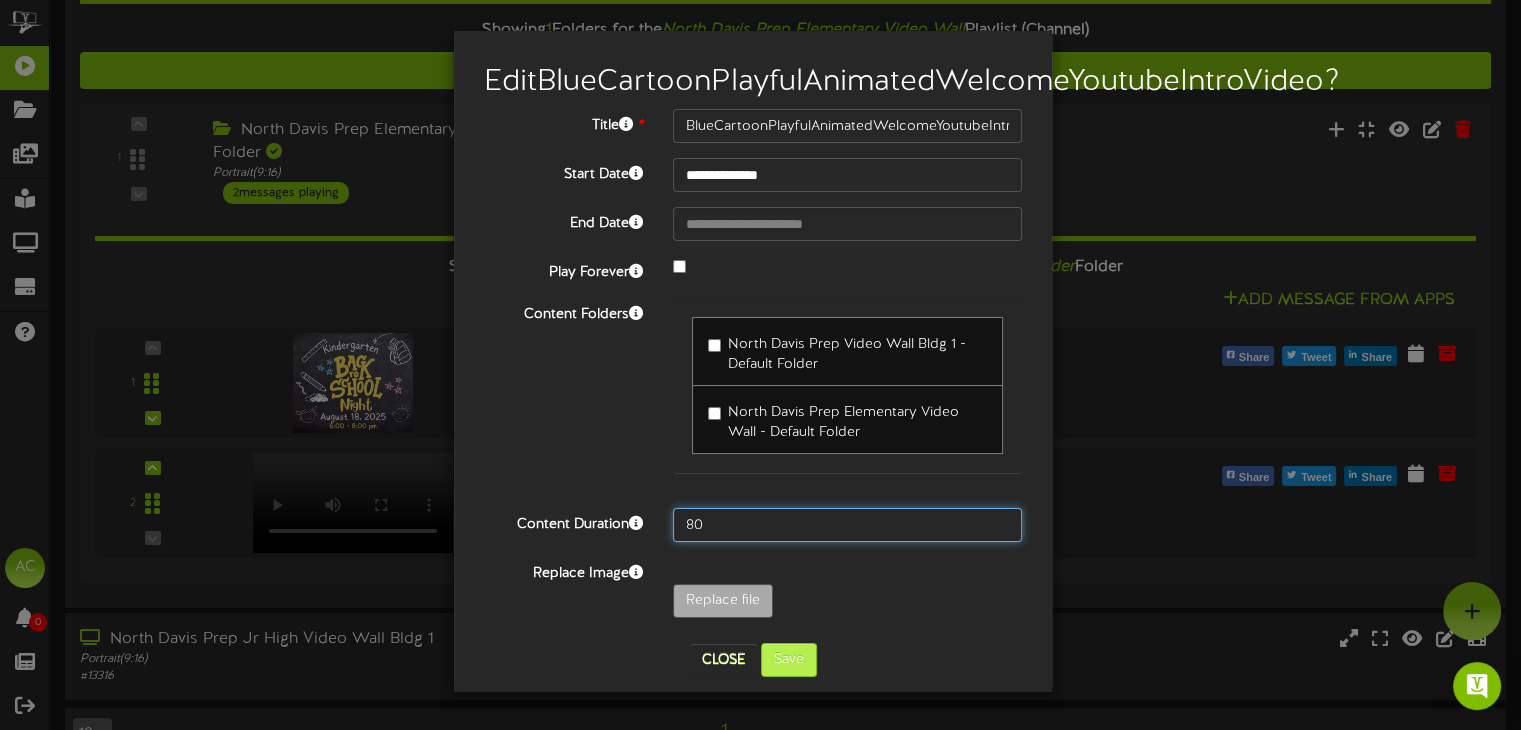 type on "80" 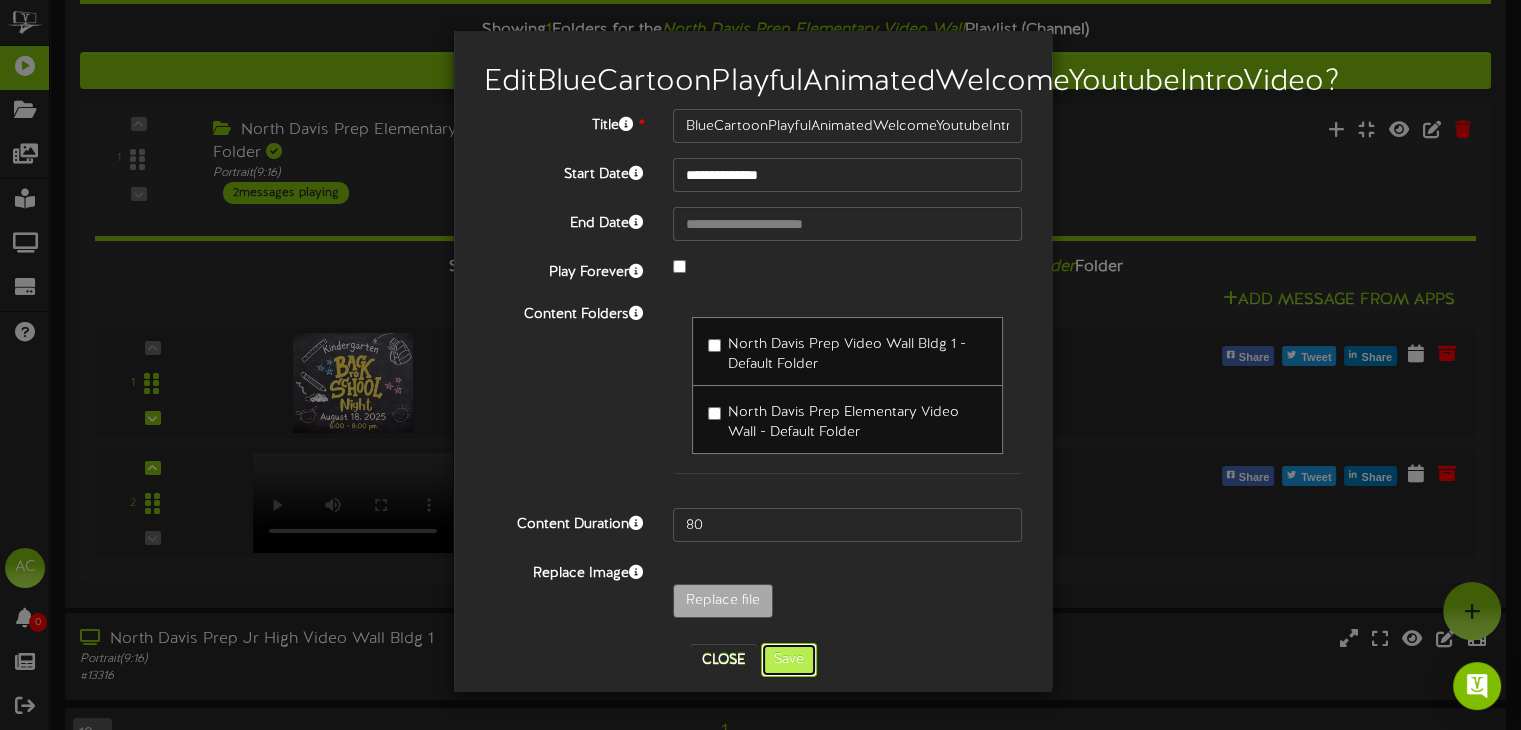 click on "Save" at bounding box center [789, 660] 